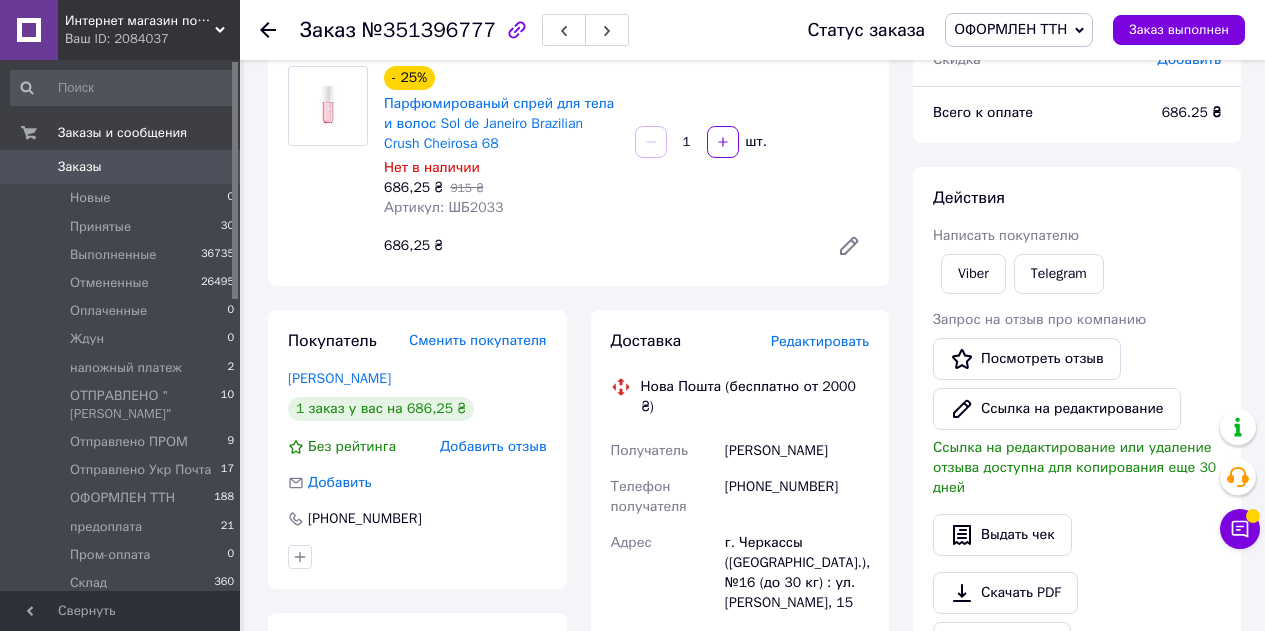 scroll, scrollTop: 0, scrollLeft: 0, axis: both 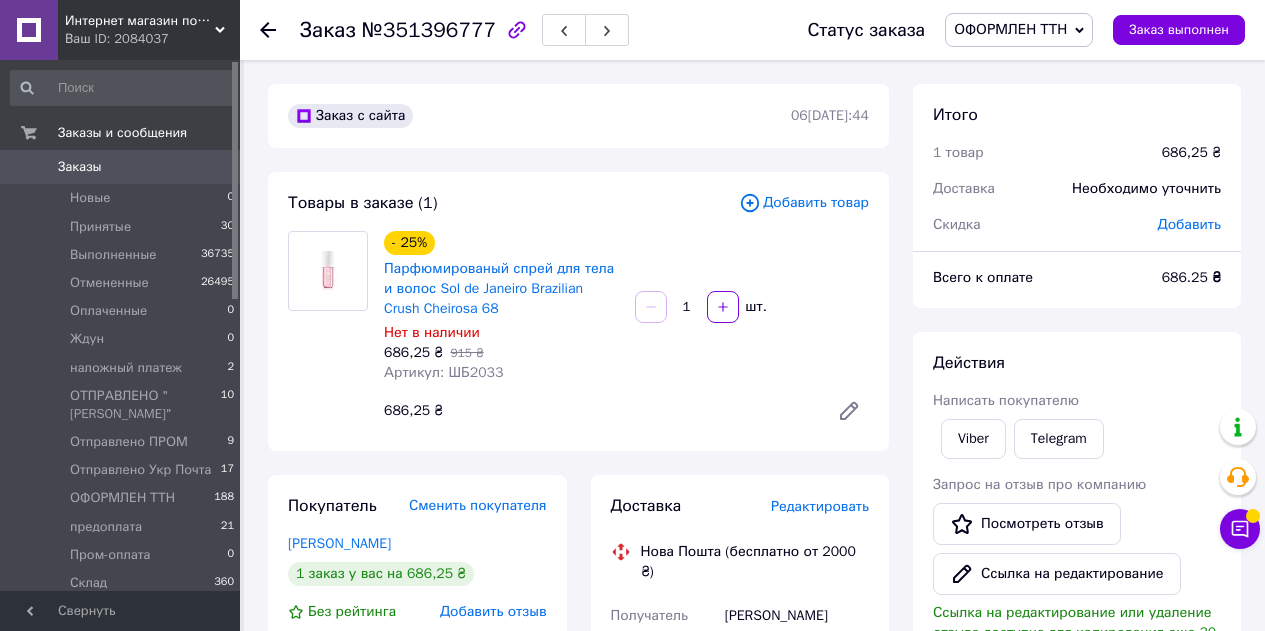 click on "Статус заказа ОФОРМЛЕН ТТН Принят Выполнен Отменен Оплаченный Ждун наложный платеж ОТПРАВЛЕНО "Justin" Отправлено ПРОМ Отправлено Укр Почта предоплата Пром-оплата  Склад СОЗДАВАЙ уже оплачен Уже оплачен Укр Почта Заказ выполнен" at bounding box center (1006, 30) 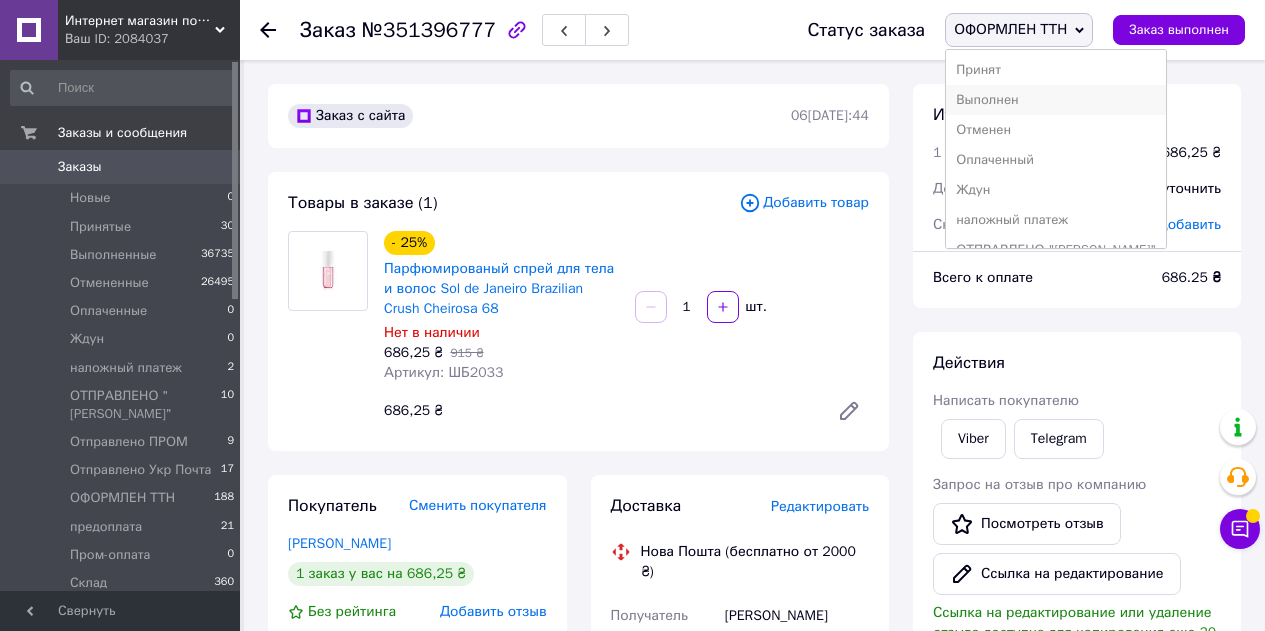 click on "Выполнен" at bounding box center [1056, 100] 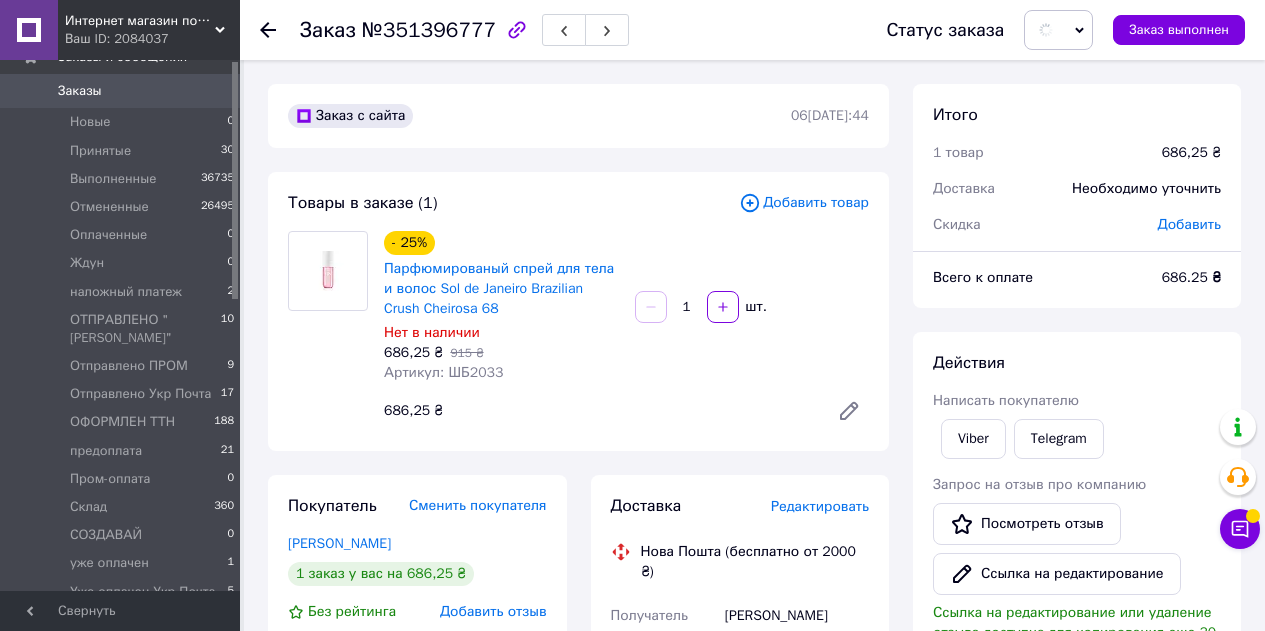 scroll, scrollTop: 100, scrollLeft: 0, axis: vertical 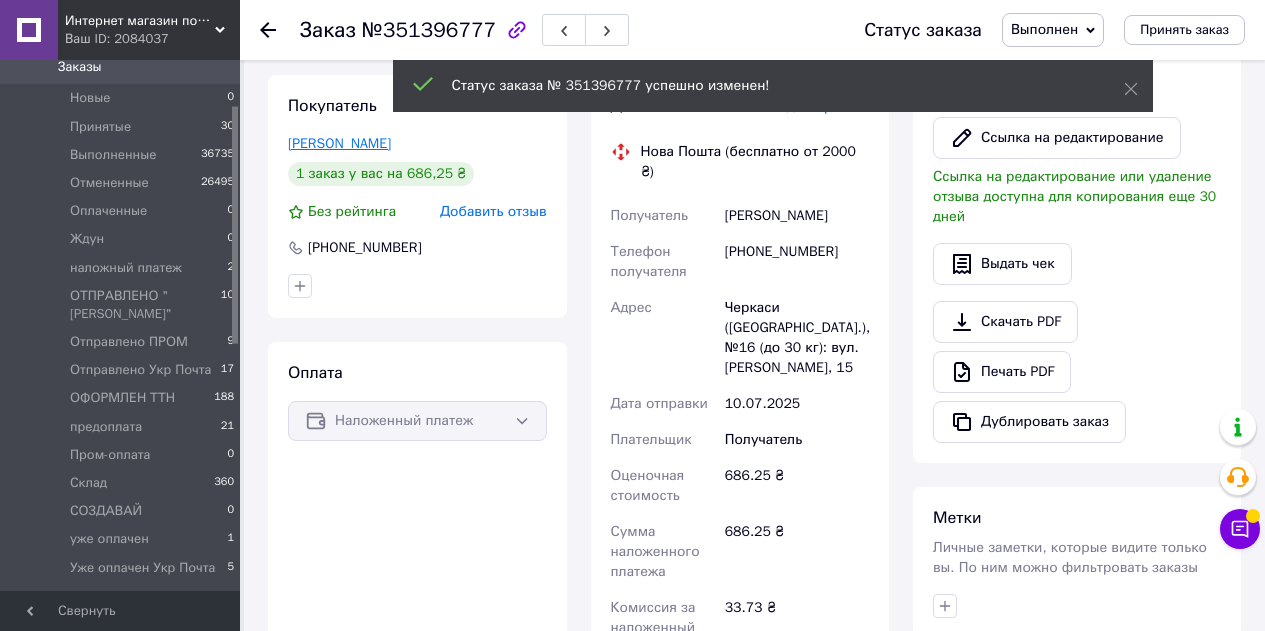 click on "[PERSON_NAME]" at bounding box center [339, 143] 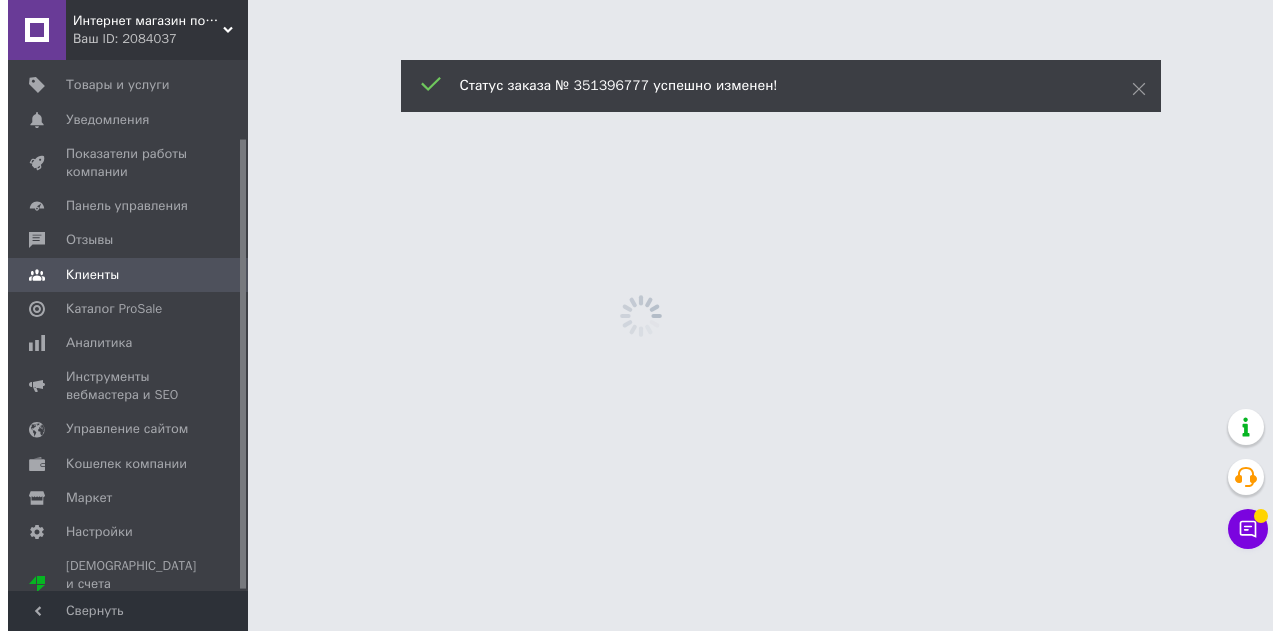 scroll, scrollTop: 0, scrollLeft: 0, axis: both 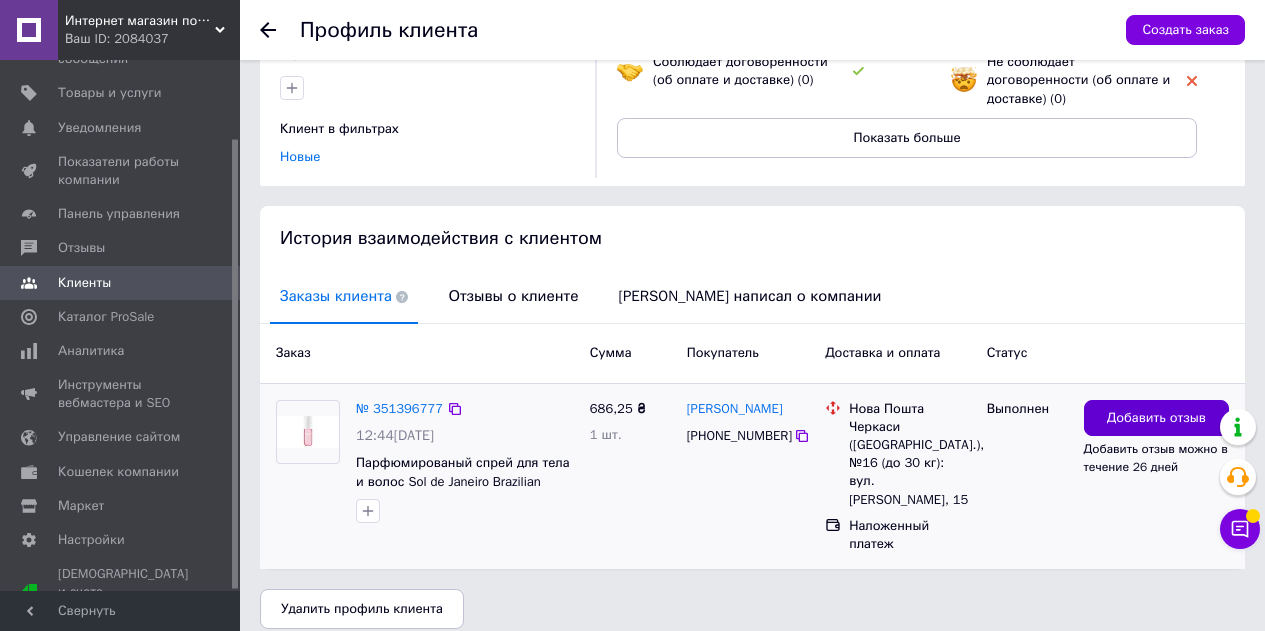 click on "Добавить отзыв" at bounding box center (1156, 418) 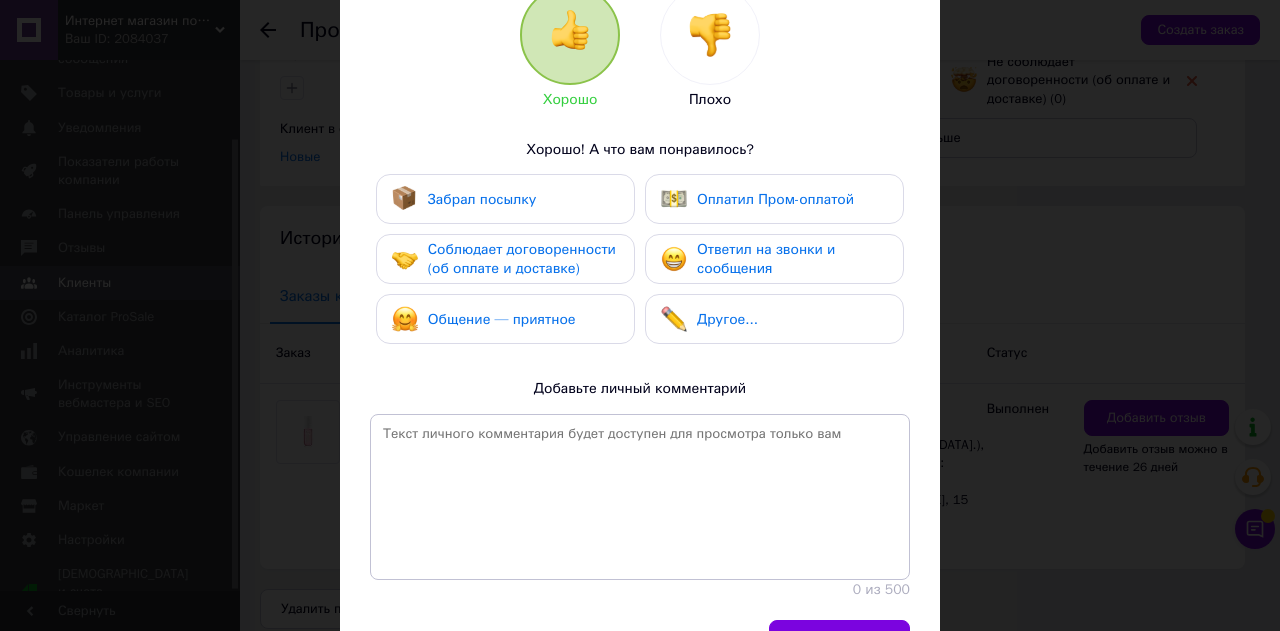 scroll, scrollTop: 200, scrollLeft: 0, axis: vertical 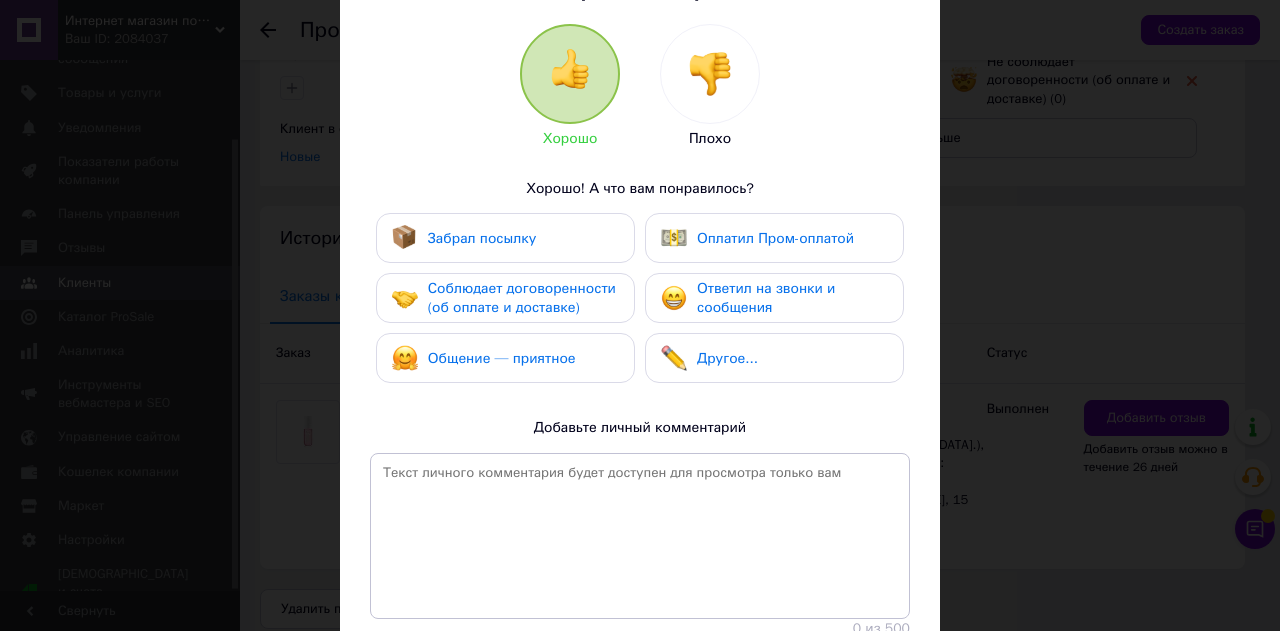 click at bounding box center (710, 74) 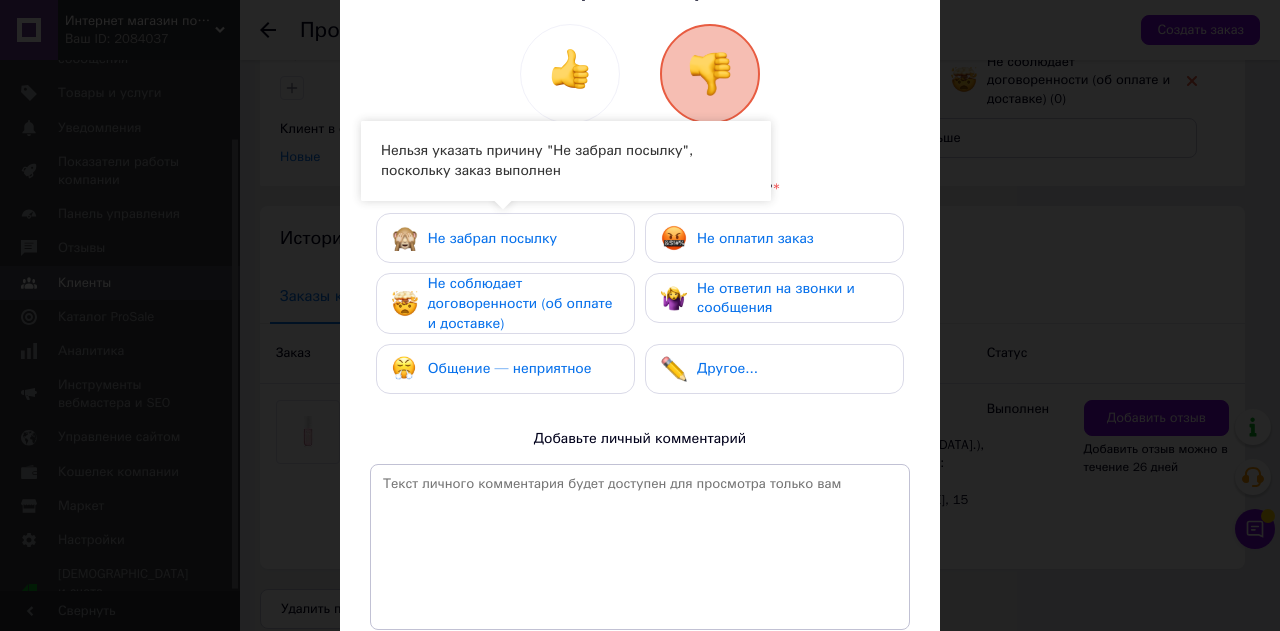 click on "Не забрал посылку" at bounding box center (492, 238) 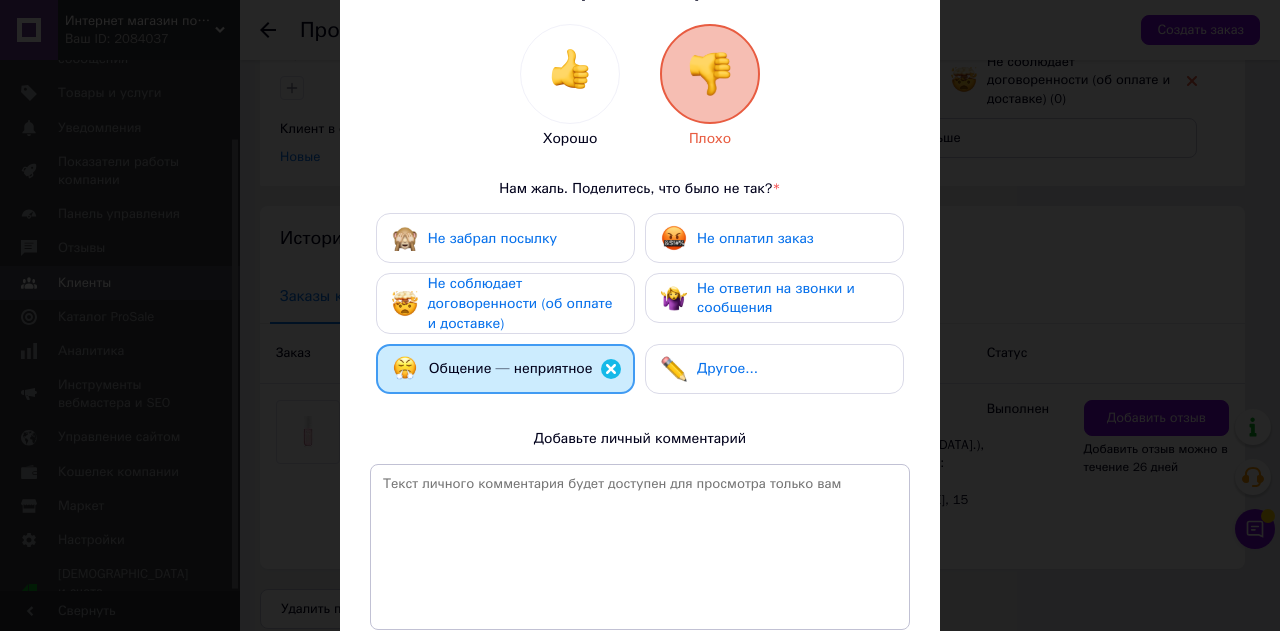 drag, startPoint x: 551, startPoint y: 293, endPoint x: 563, endPoint y: 291, distance: 12.165525 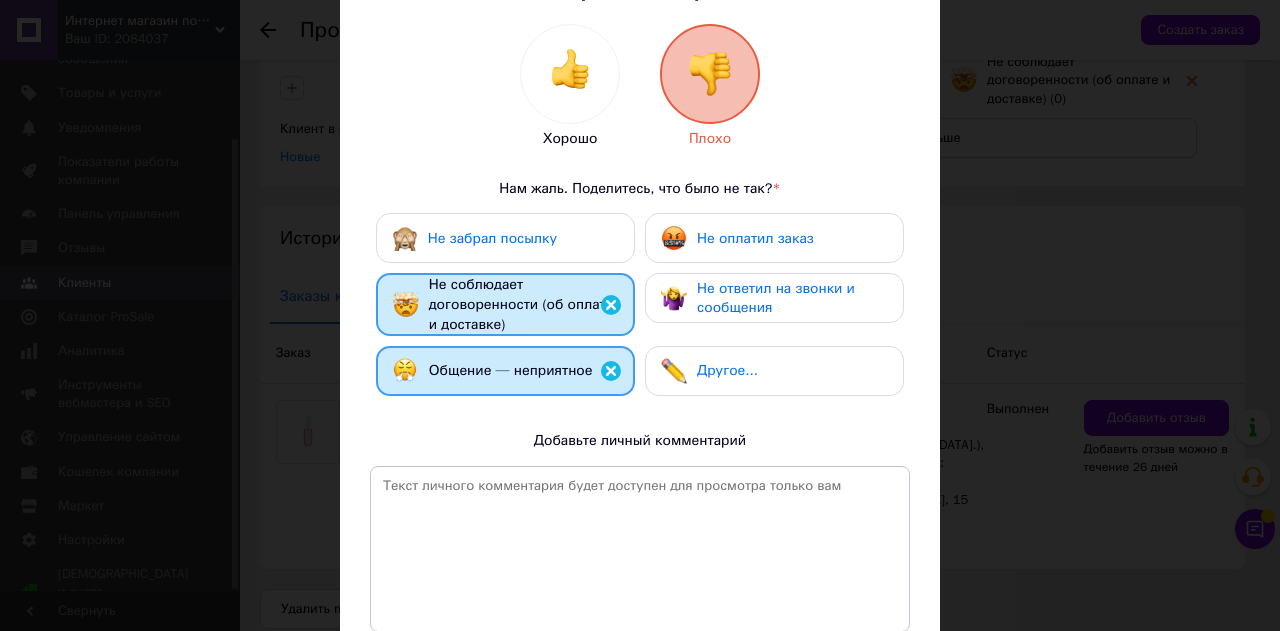 drag, startPoint x: 817, startPoint y: 291, endPoint x: 816, endPoint y: 281, distance: 10.049875 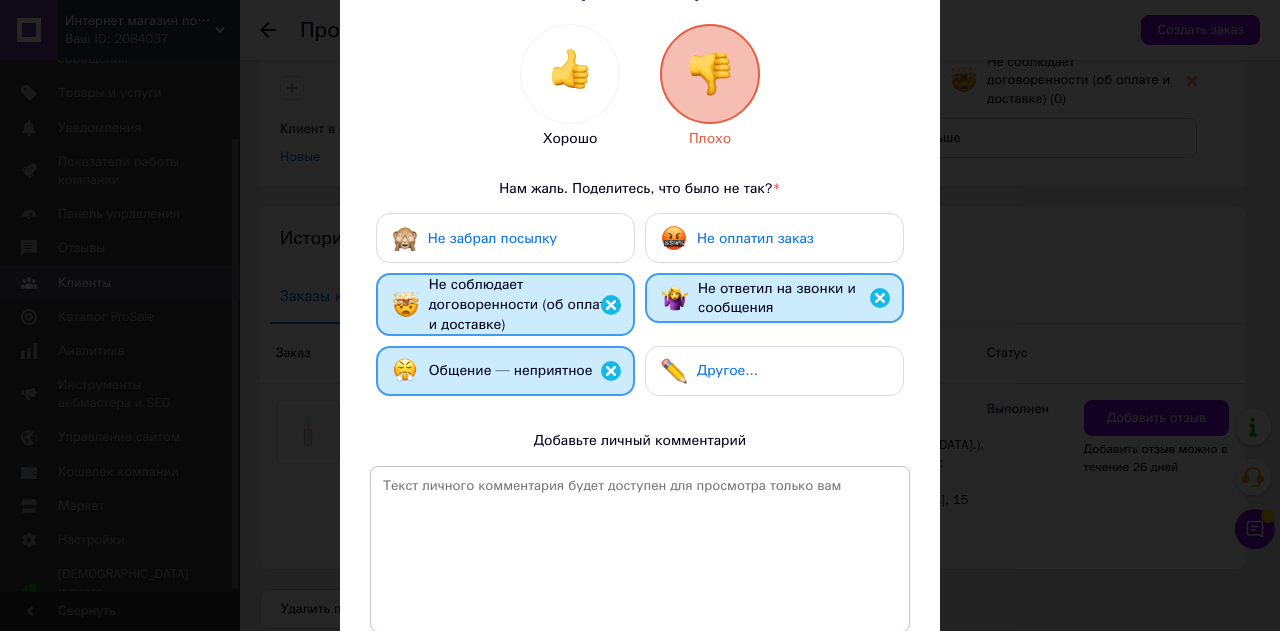 drag, startPoint x: 798, startPoint y: 224, endPoint x: 886, endPoint y: 501, distance: 290.6424 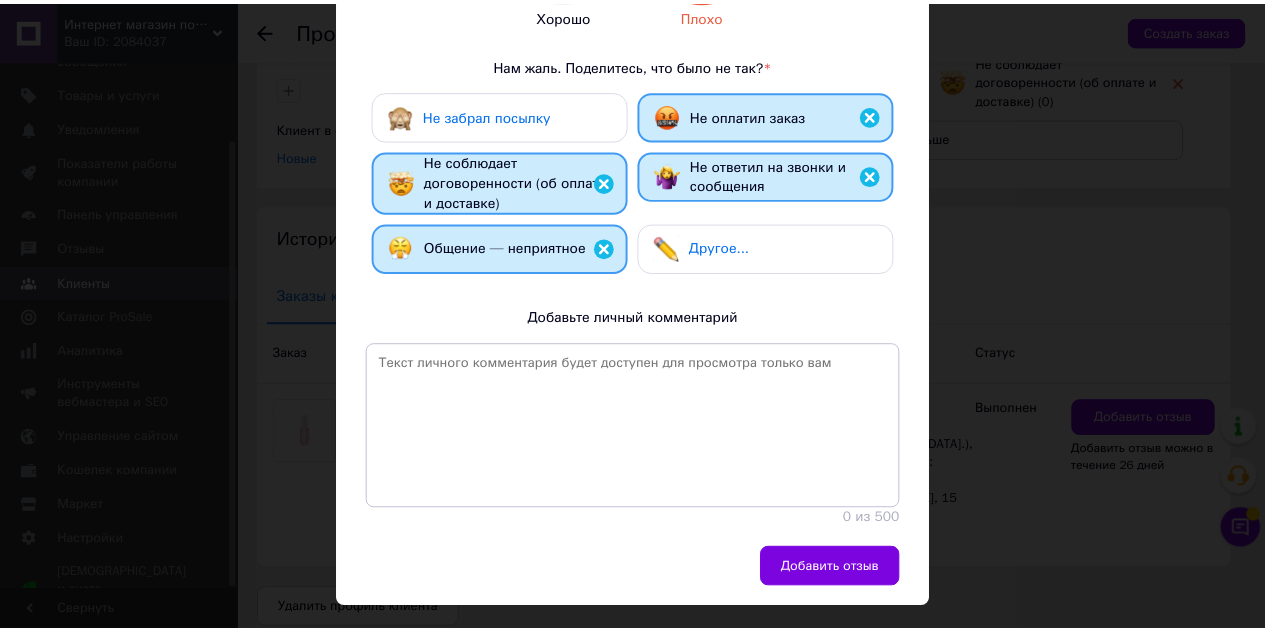 scroll, scrollTop: 370, scrollLeft: 0, axis: vertical 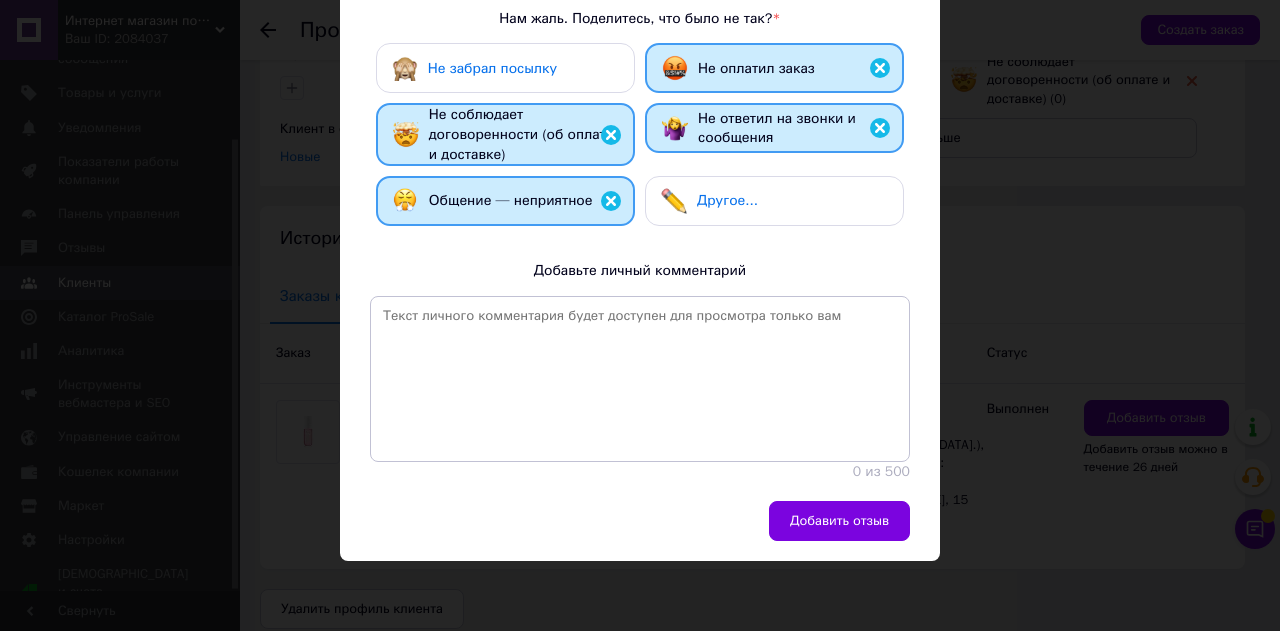 click on "Не забрал посылку Не оплатил заказ Не соблюдает договоренности (об оплате и доставке) Не ответил на звонки и сообщения Общение — неприятное Другое..." at bounding box center (640, 139) 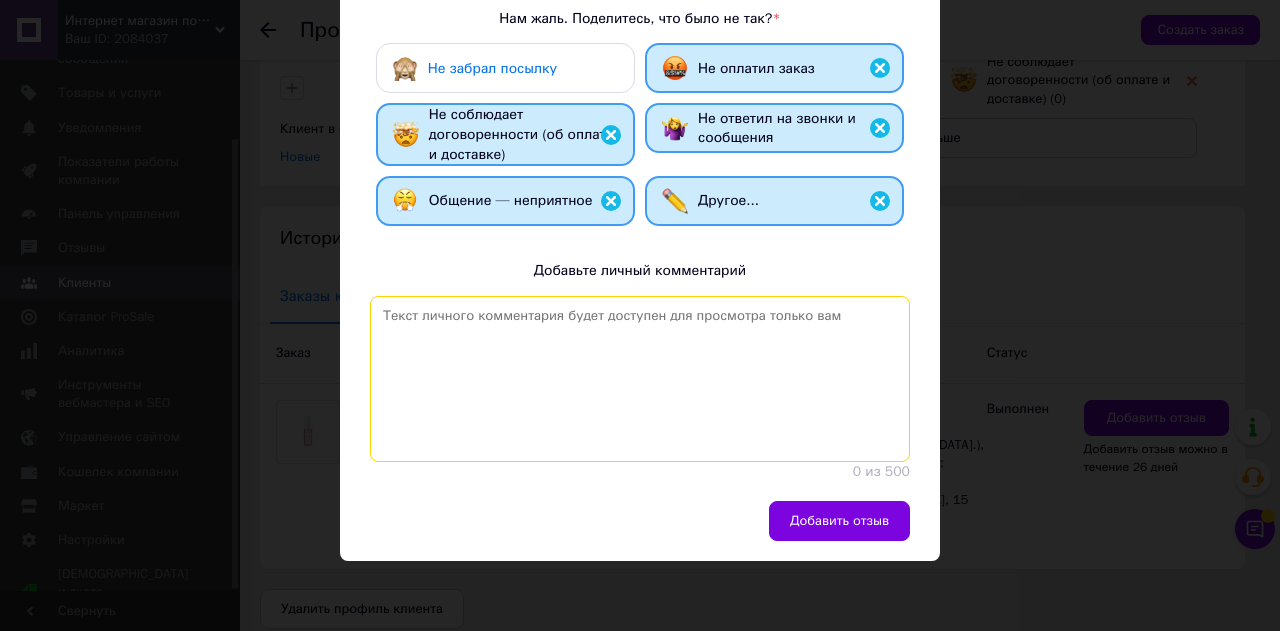 click at bounding box center (640, 379) 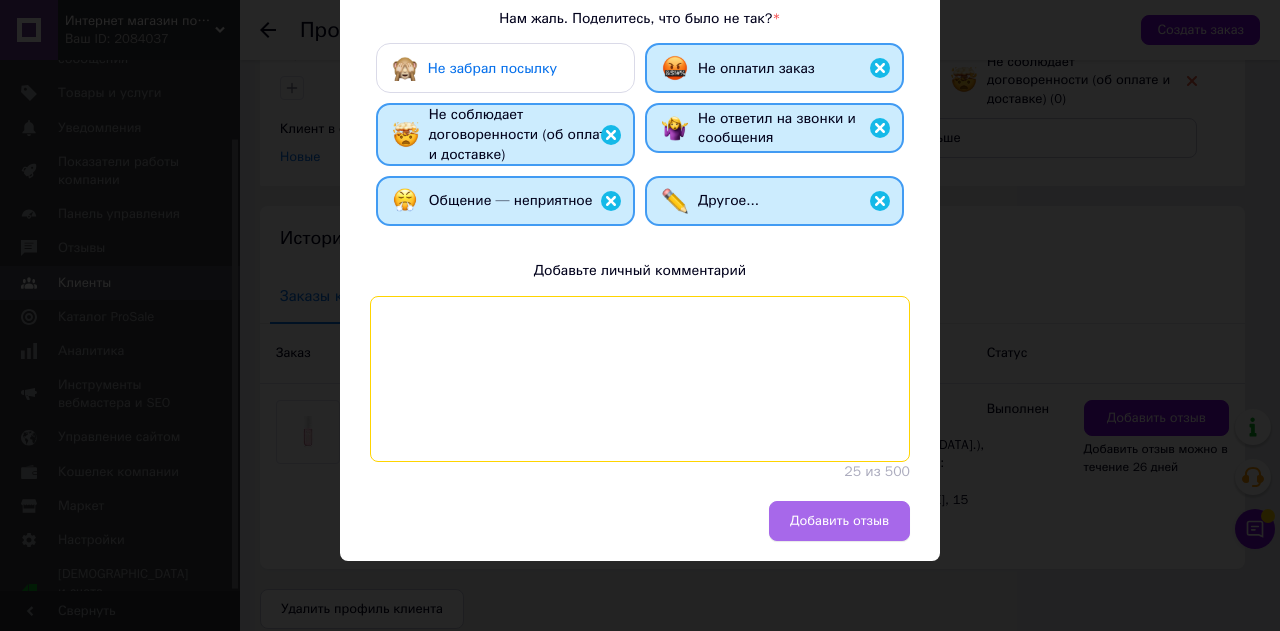 type 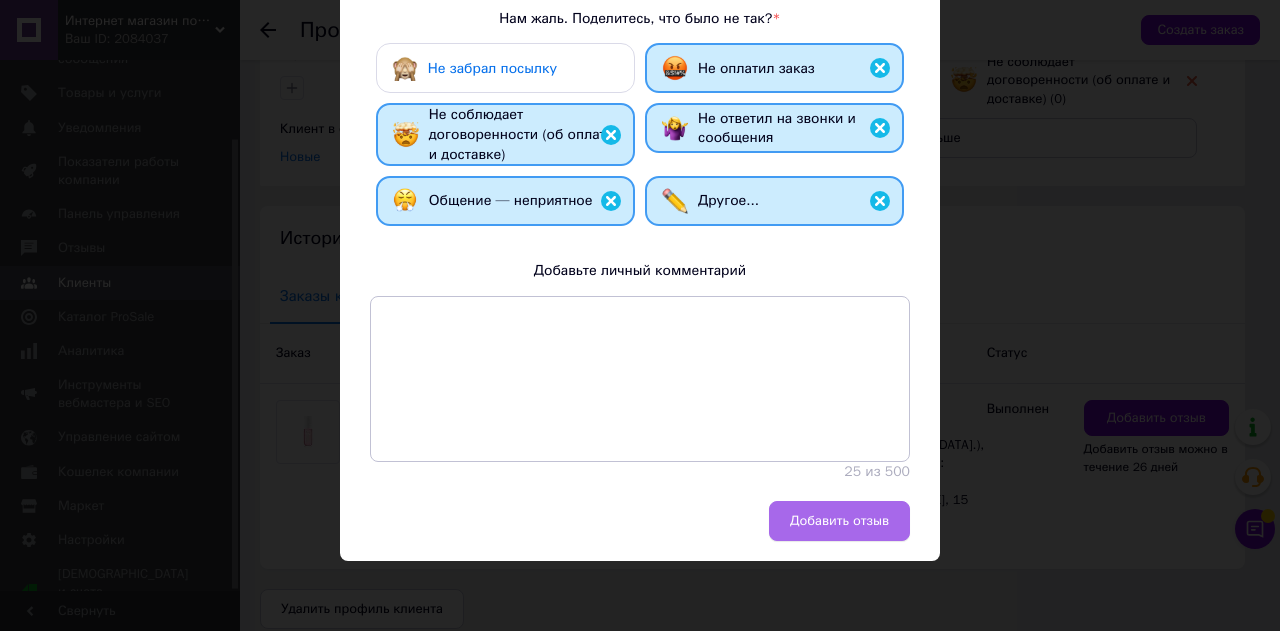click on "Добавить отзыв" at bounding box center [839, 521] 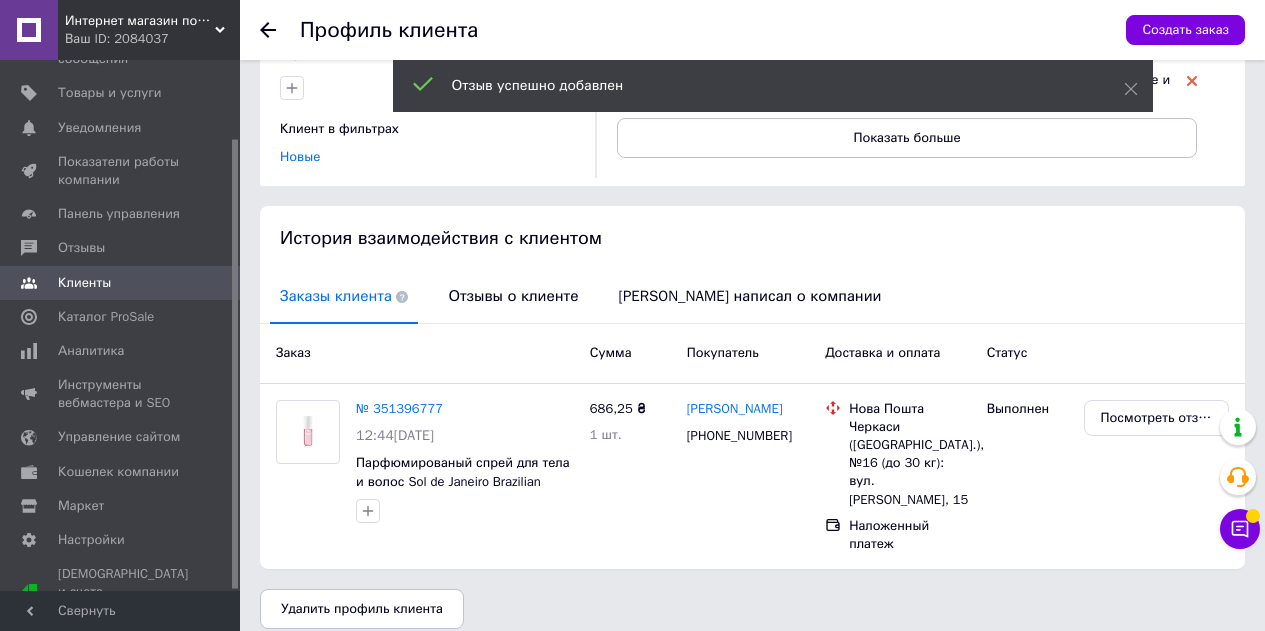 click 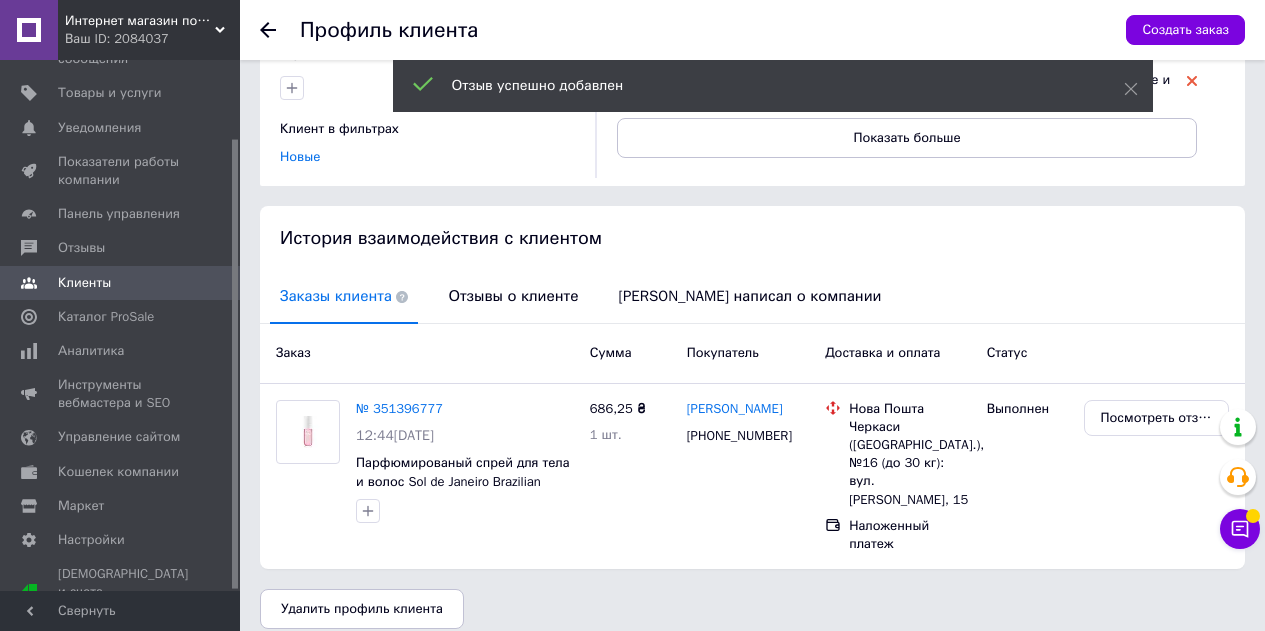 scroll, scrollTop: 283, scrollLeft: 0, axis: vertical 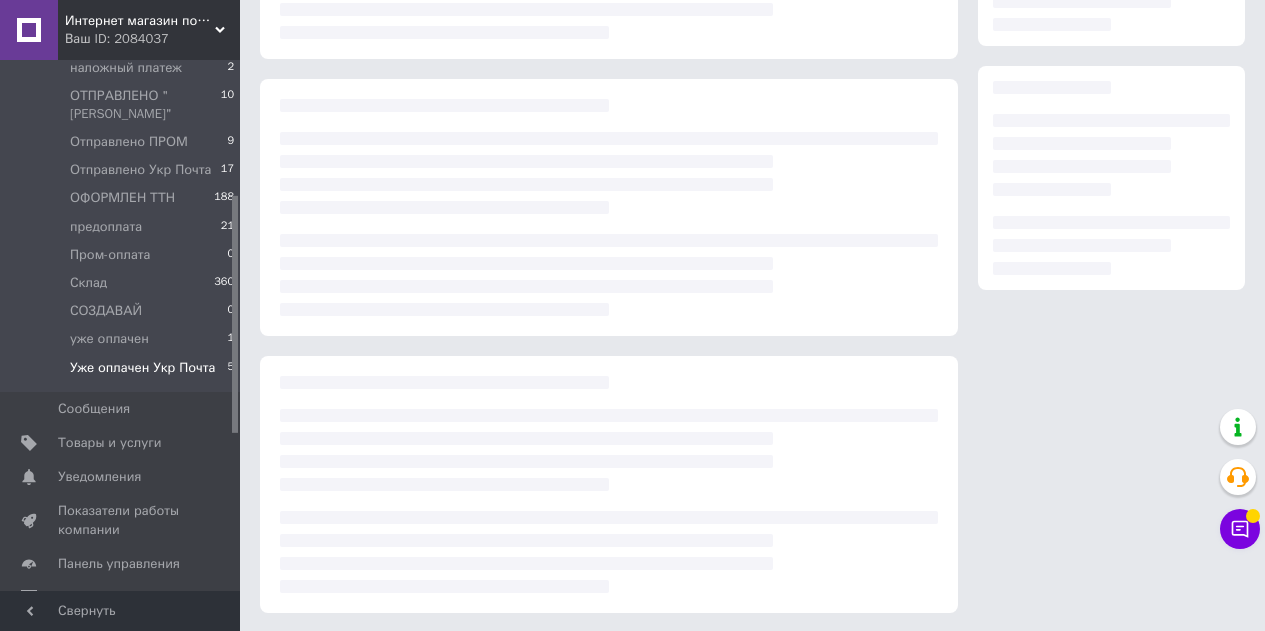 click on "Уже оплачен Укр Почта" at bounding box center (143, 368) 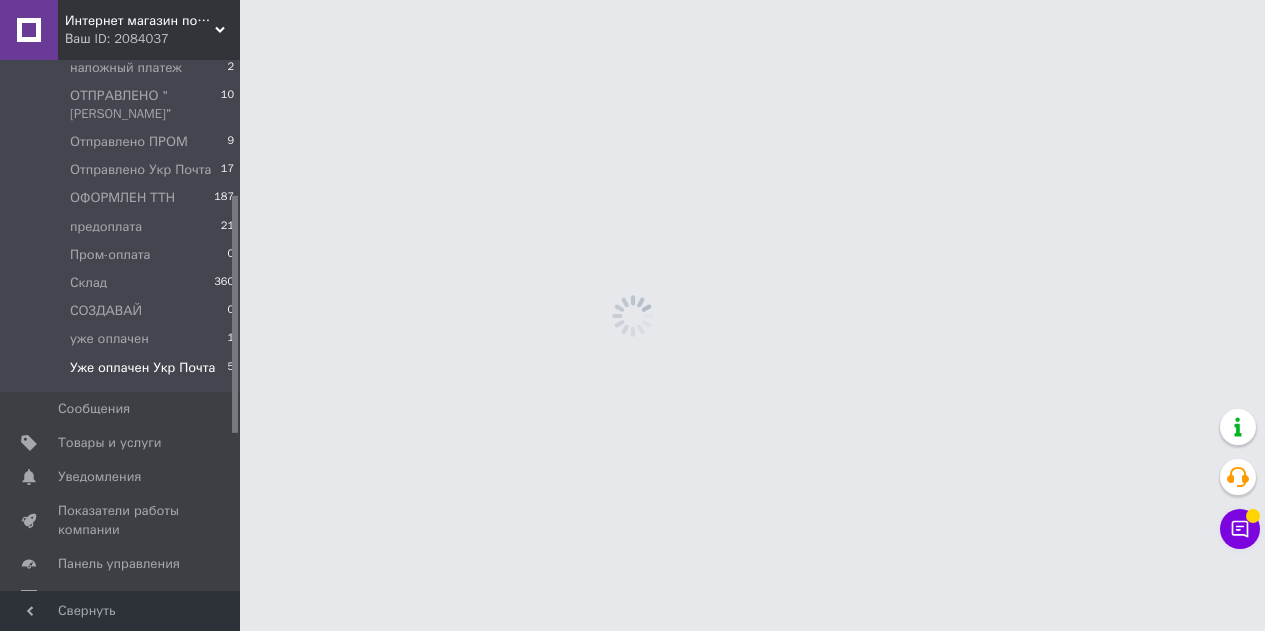 scroll, scrollTop: 0, scrollLeft: 0, axis: both 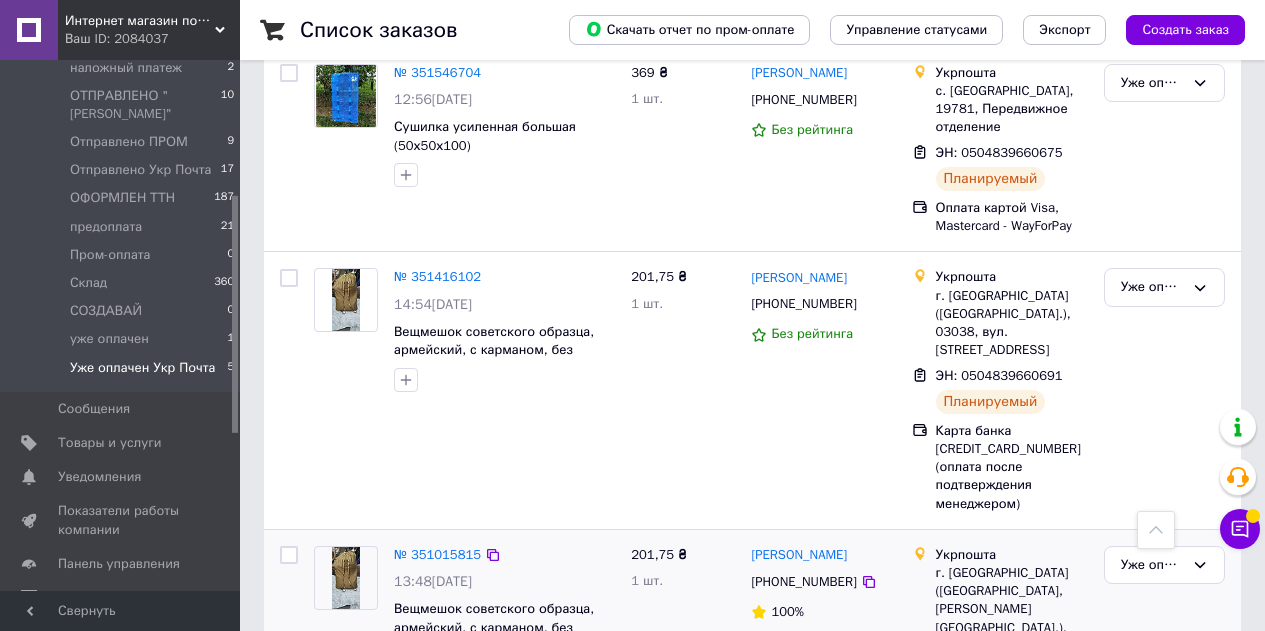 click on "Уже оплачен Укр Почта" at bounding box center (1164, 668) 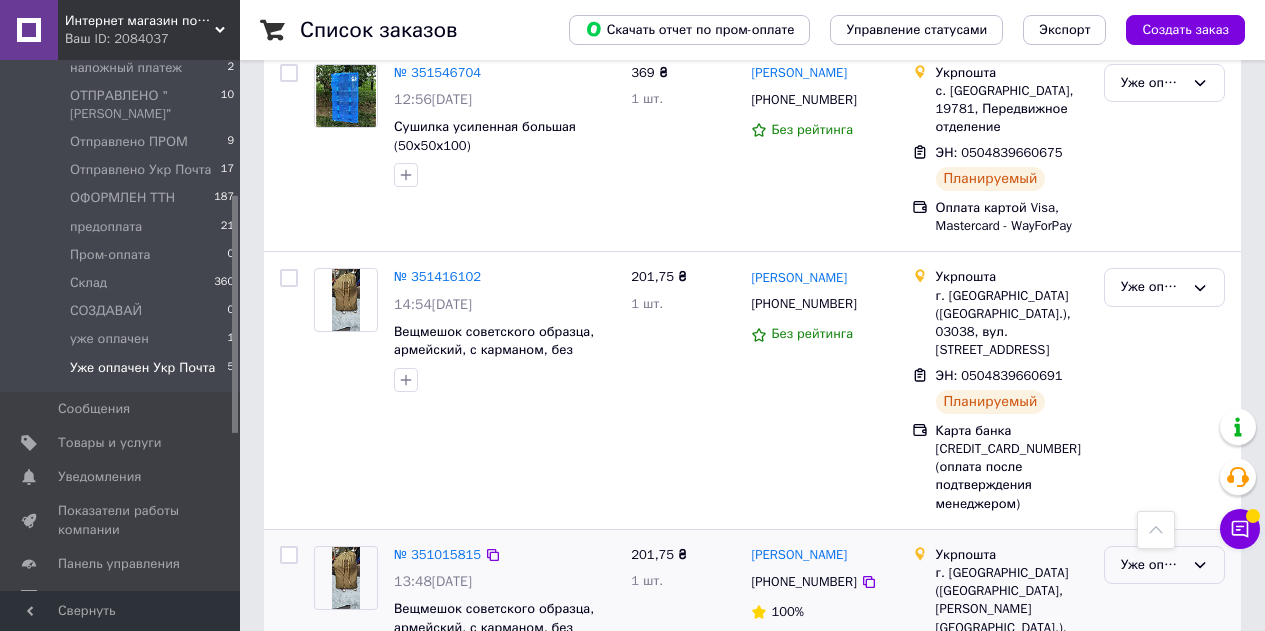 click on "Уже оплачен Укр Почта" at bounding box center (1152, 565) 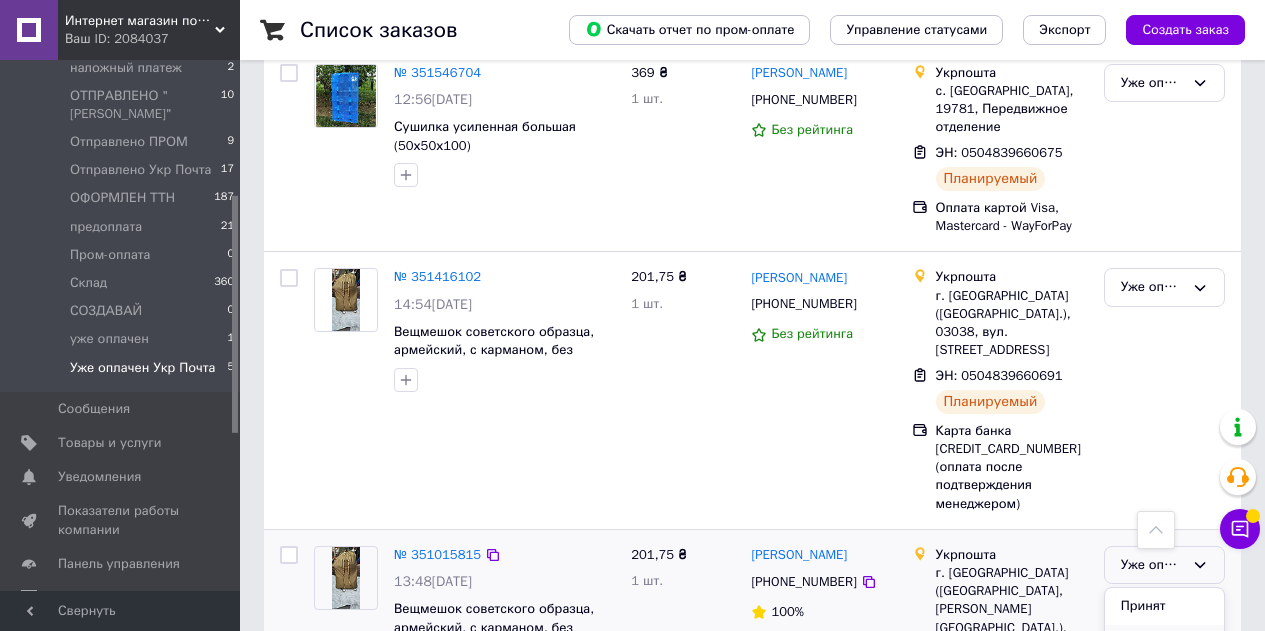 click on "Выполнен" at bounding box center [1164, 643] 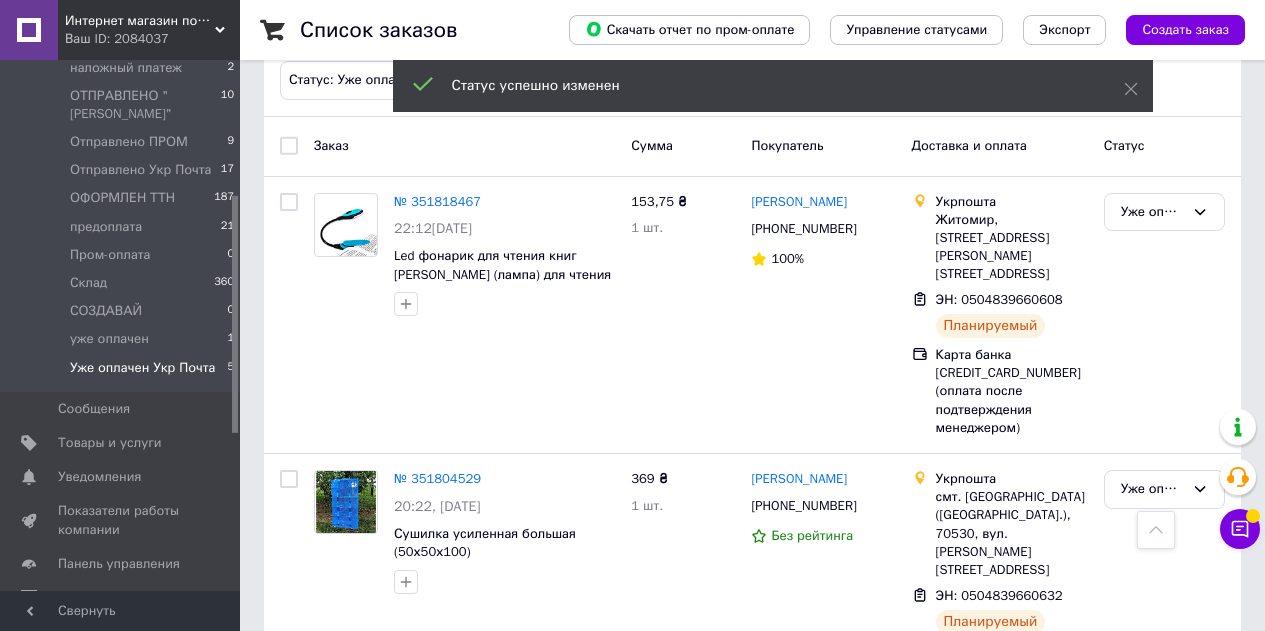 scroll, scrollTop: 0, scrollLeft: 0, axis: both 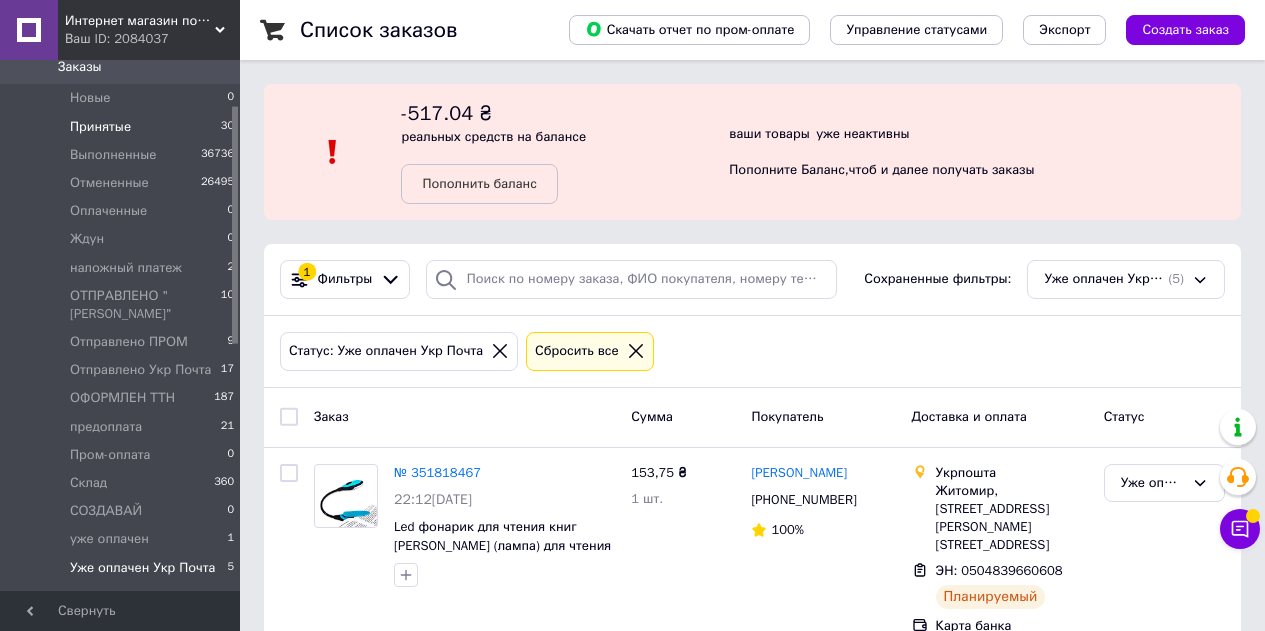 click on "Принятые" at bounding box center [100, 127] 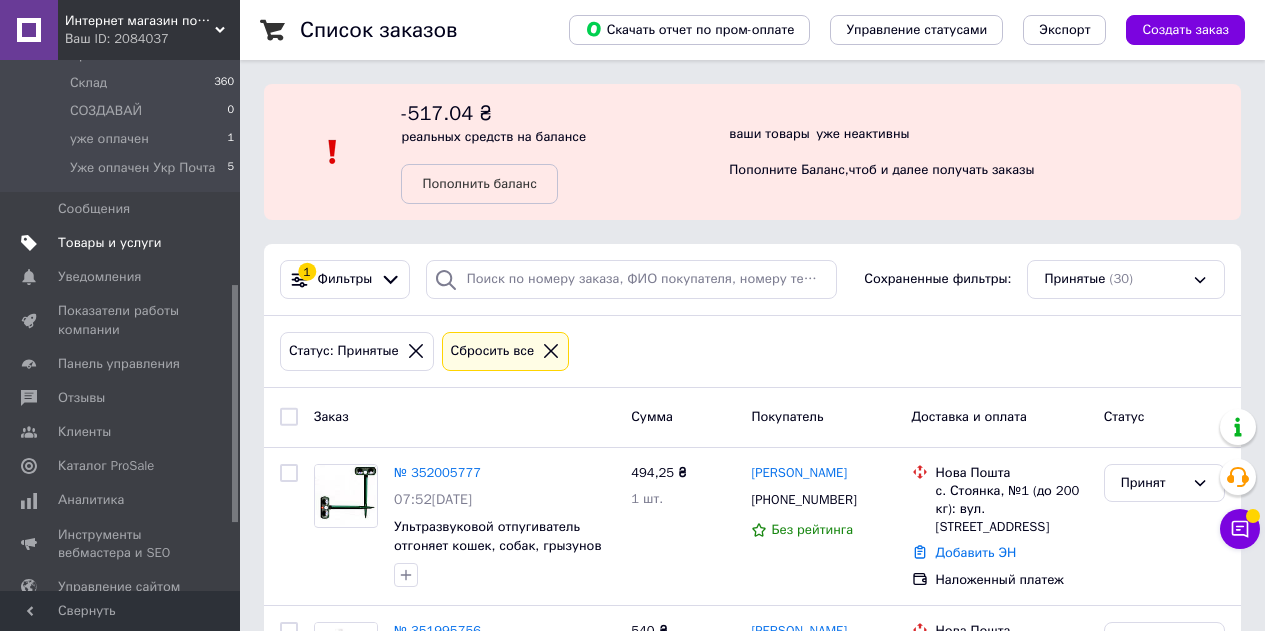 click on "Товары и услуги" at bounding box center (110, 243) 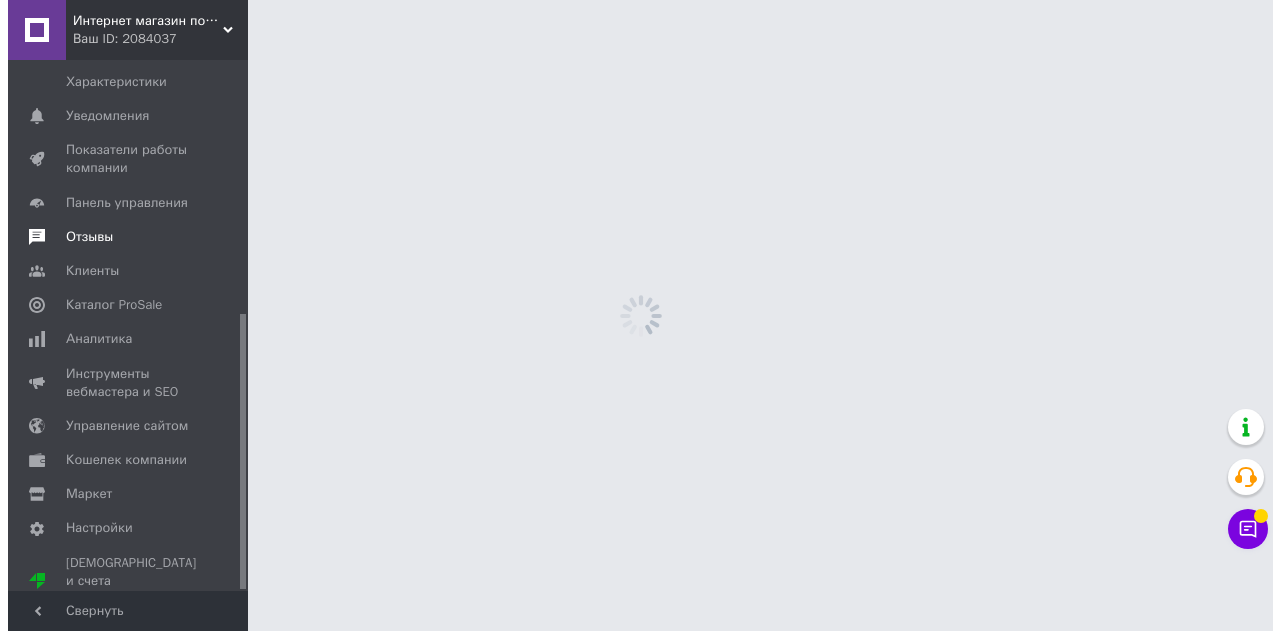 scroll, scrollTop: 489, scrollLeft: 0, axis: vertical 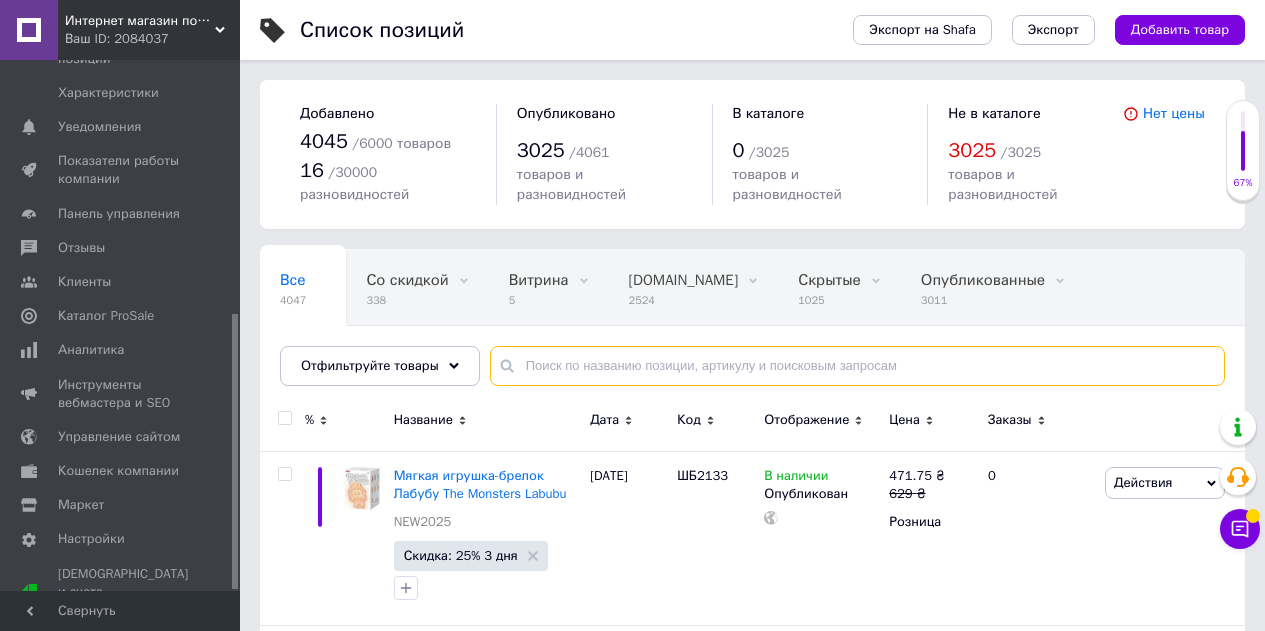 click at bounding box center [857, 366] 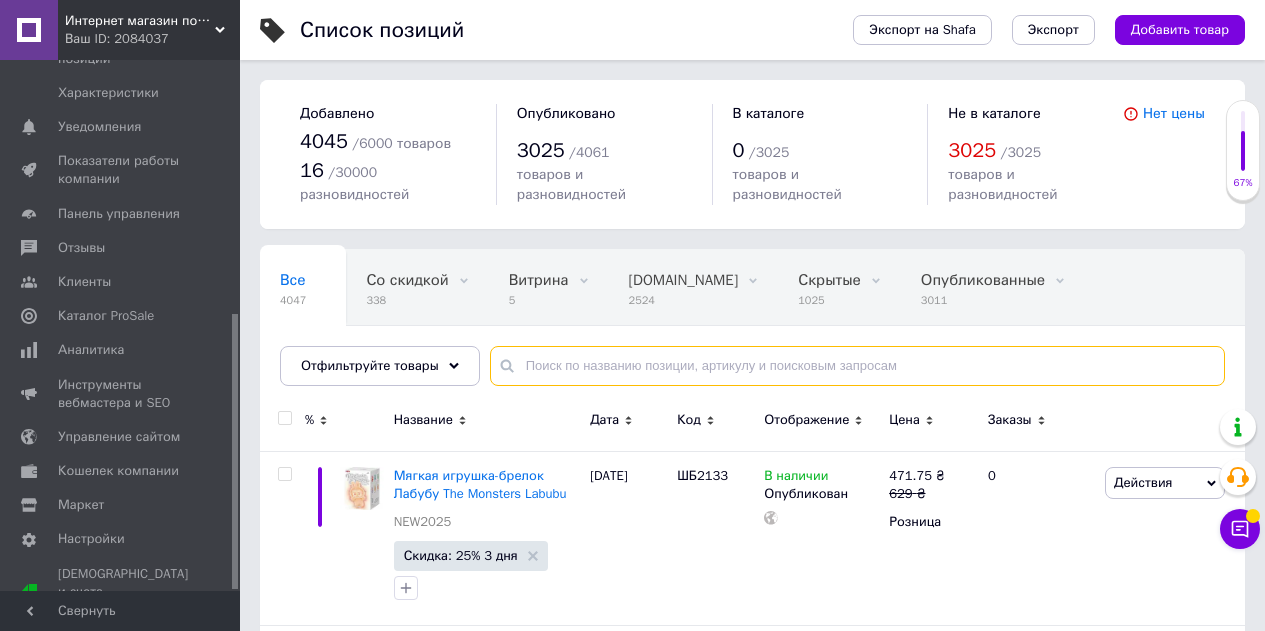 paste on "Cosmetics Masks Special" 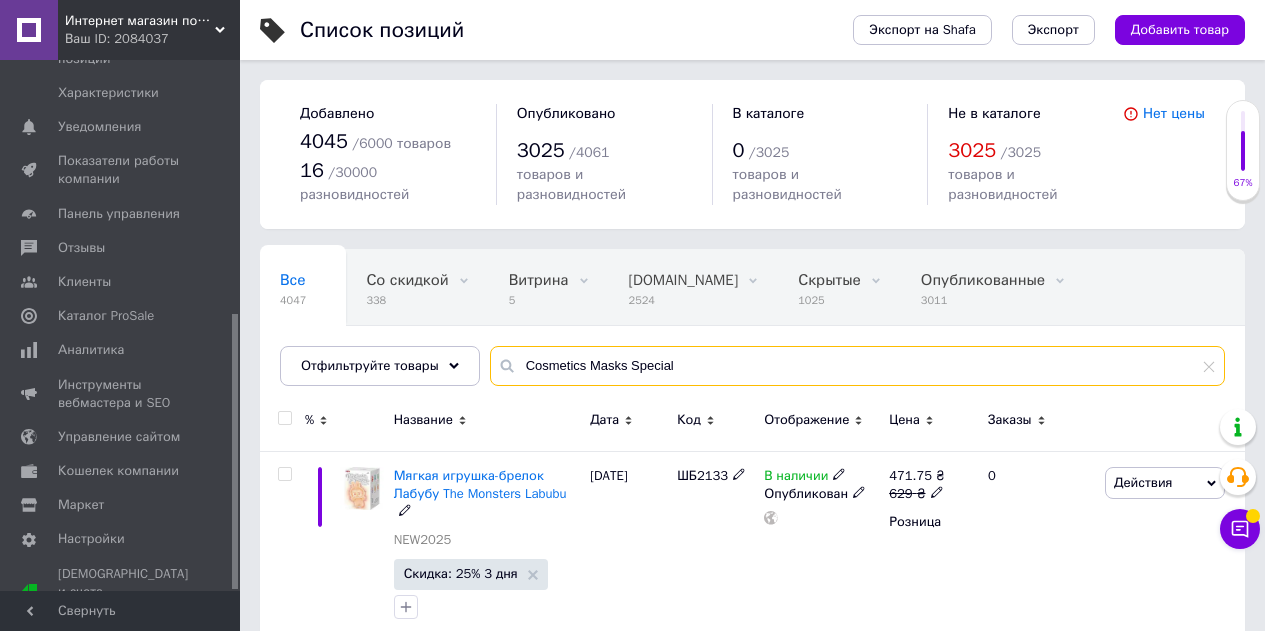 type on "Cosmetics Masks Special" 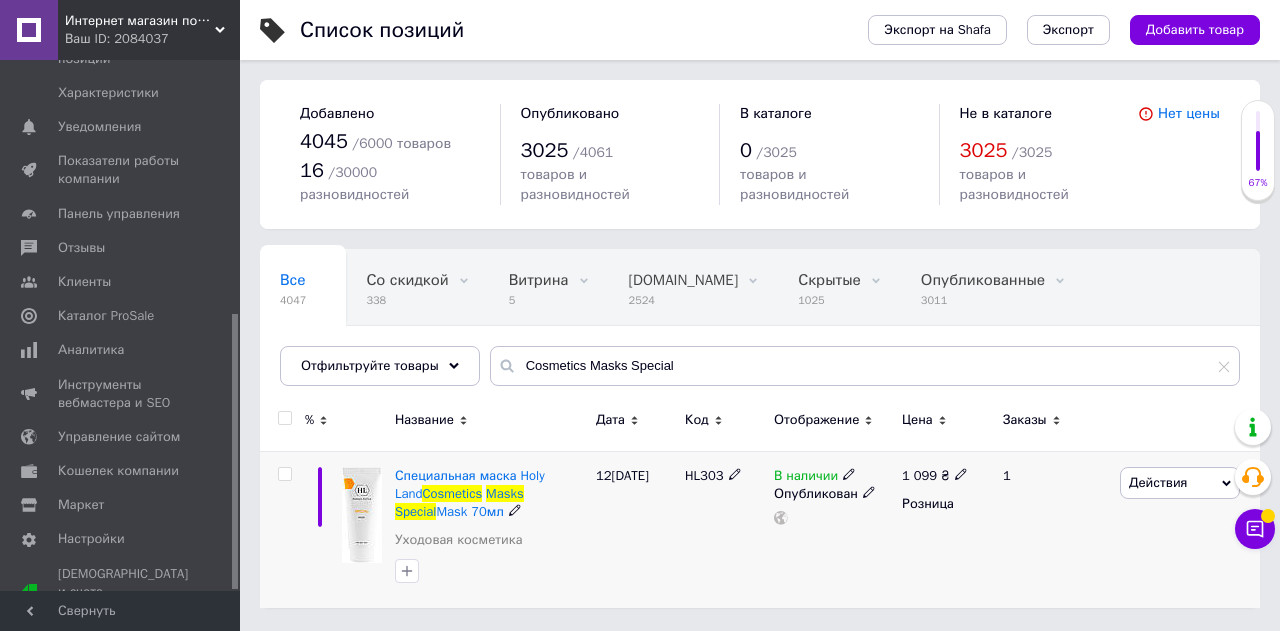 click 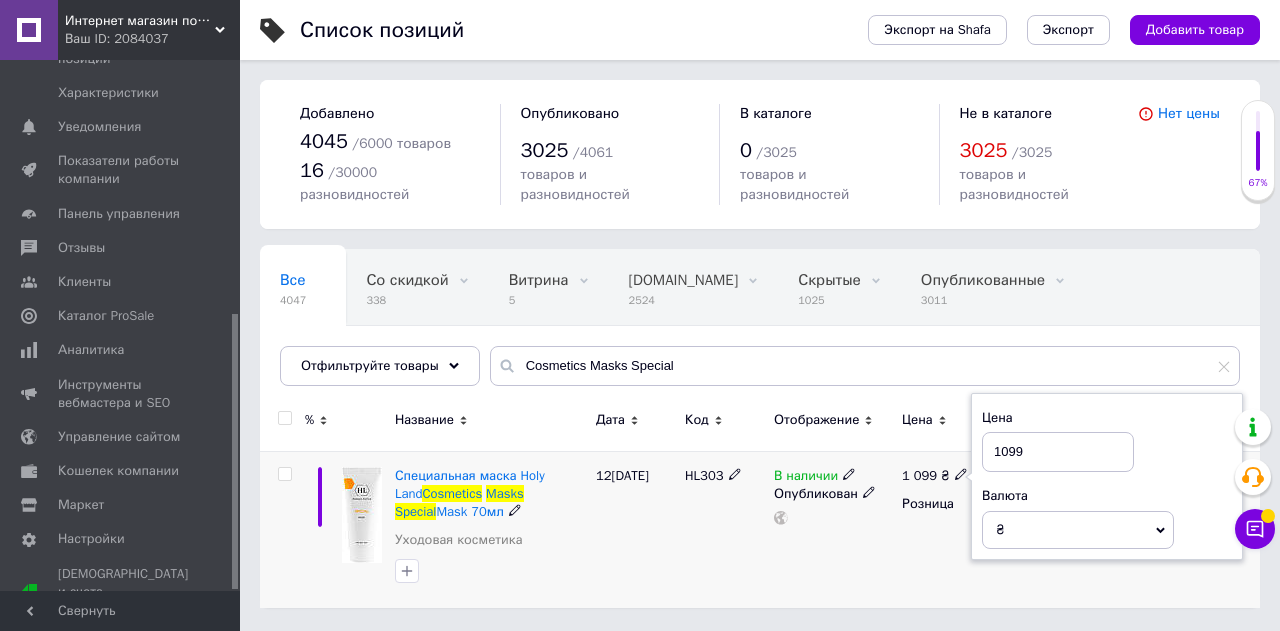 click on "1099" at bounding box center [1058, 452] 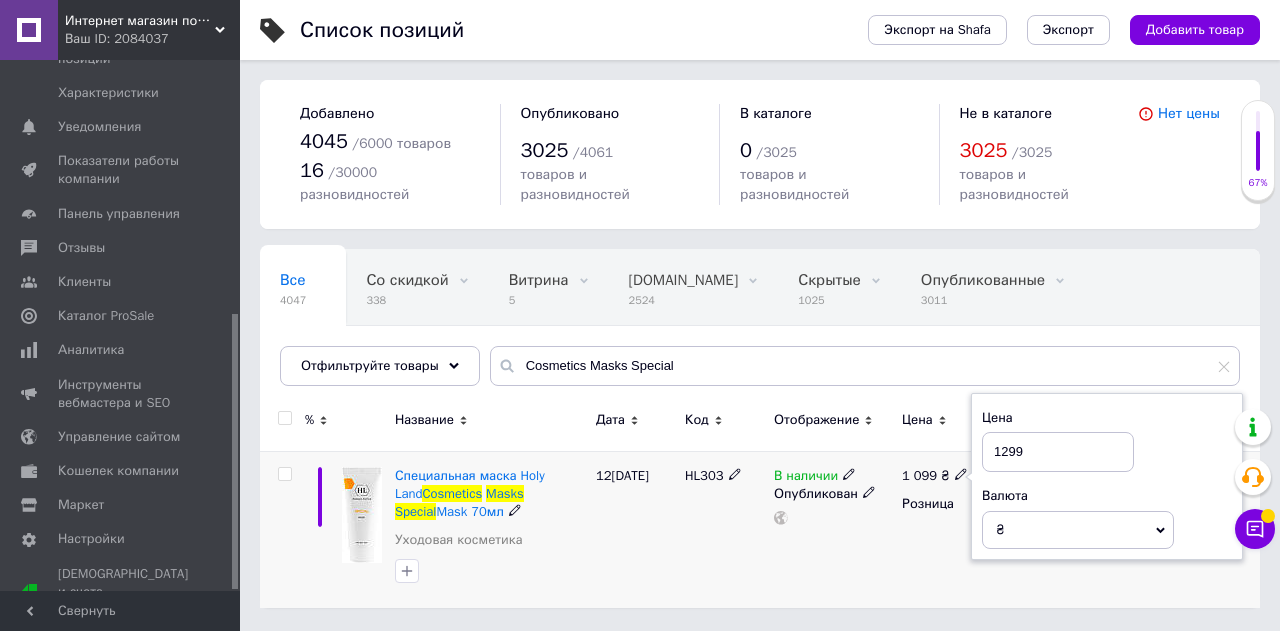 type on "1299" 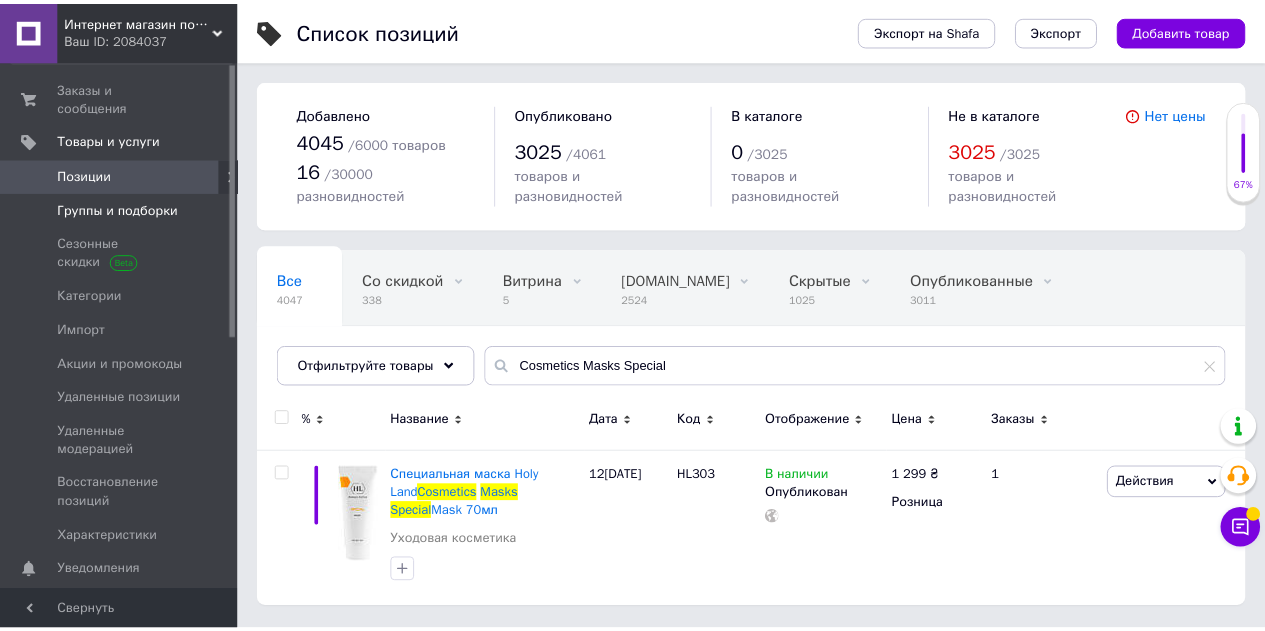 scroll, scrollTop: 0, scrollLeft: 0, axis: both 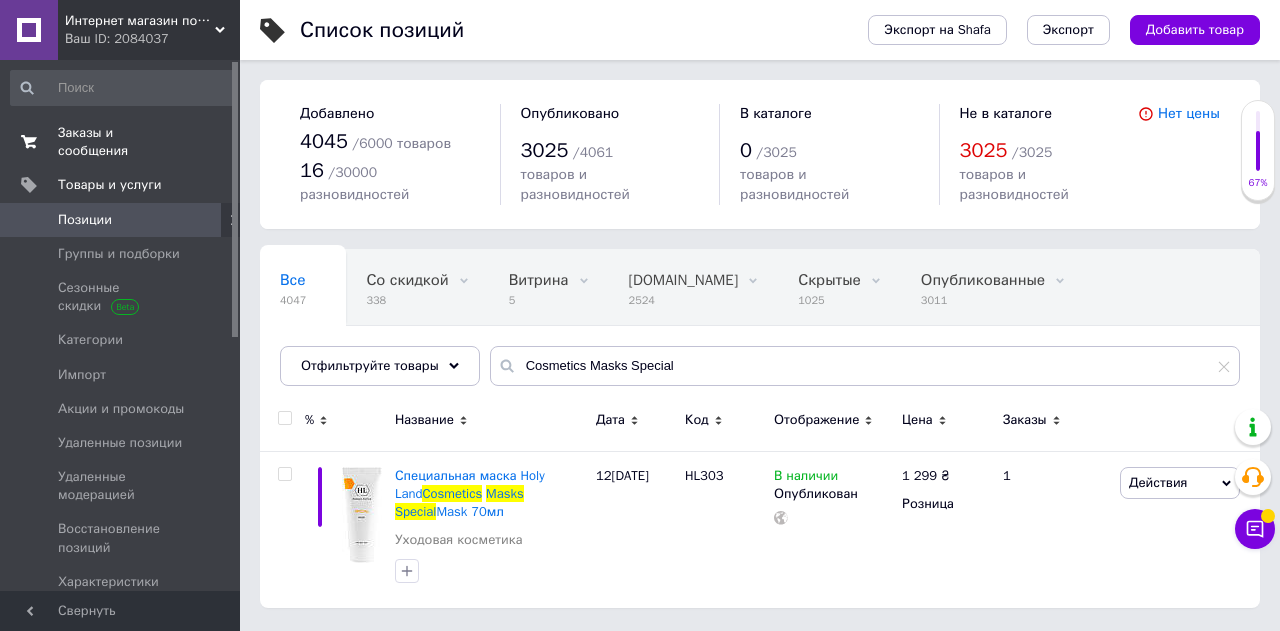 click on "Заказы и сообщения" at bounding box center [121, 142] 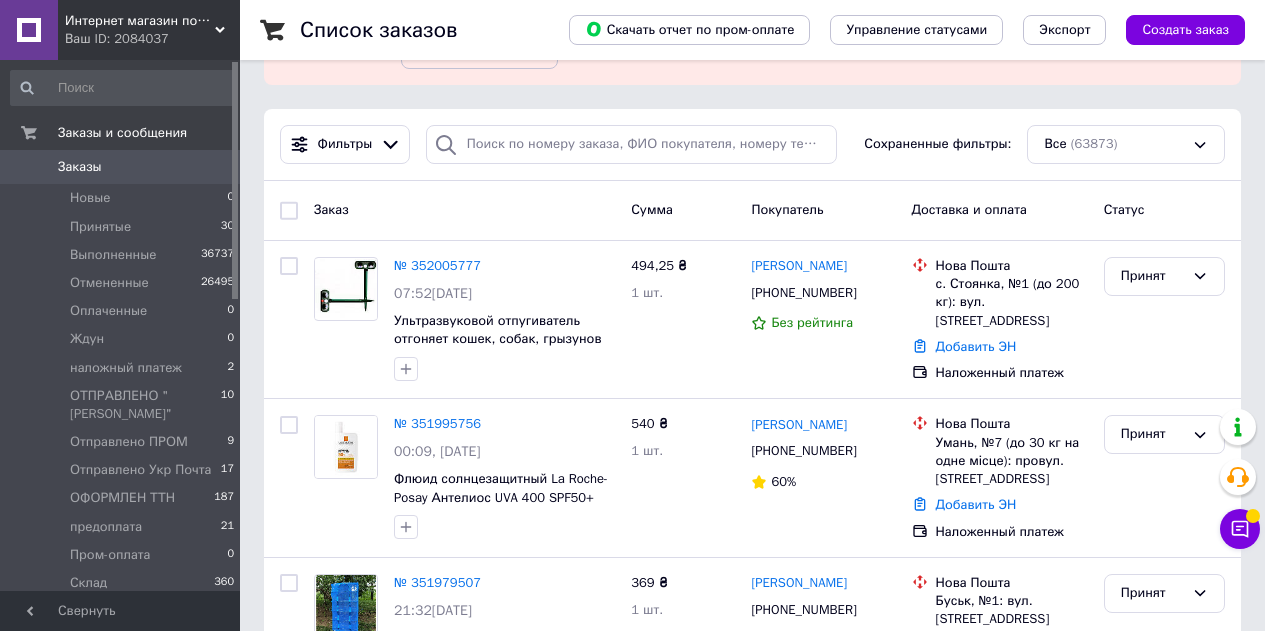 scroll, scrollTop: 300, scrollLeft: 0, axis: vertical 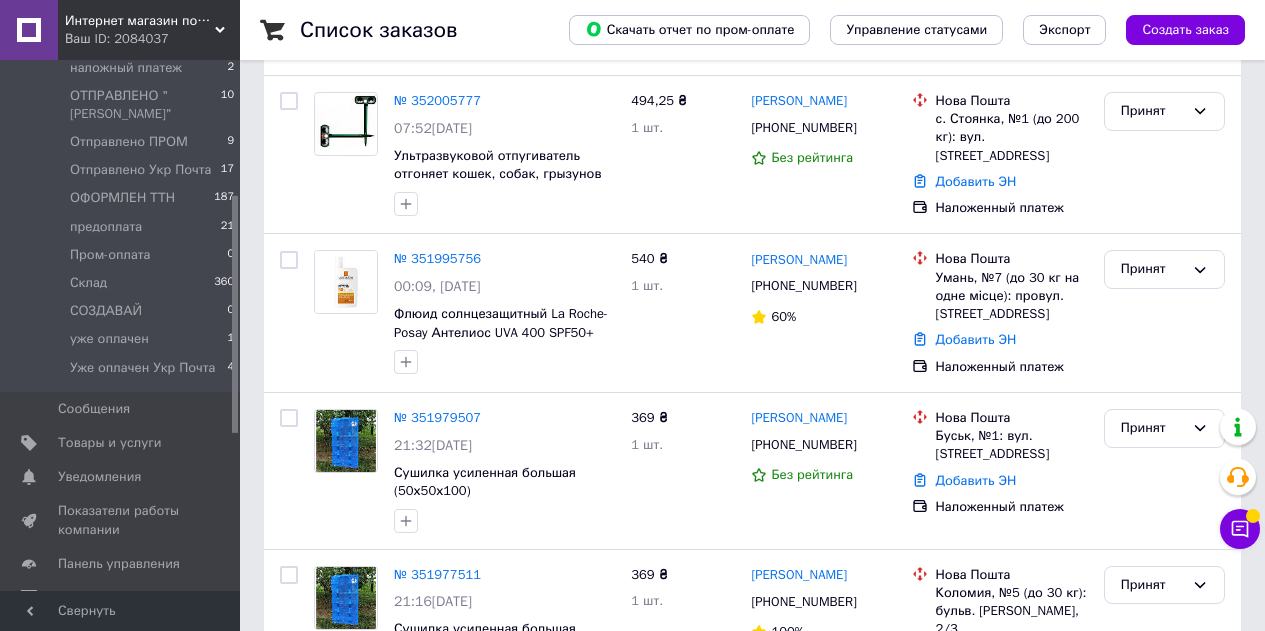 click on "Отзывы" at bounding box center [121, 598] 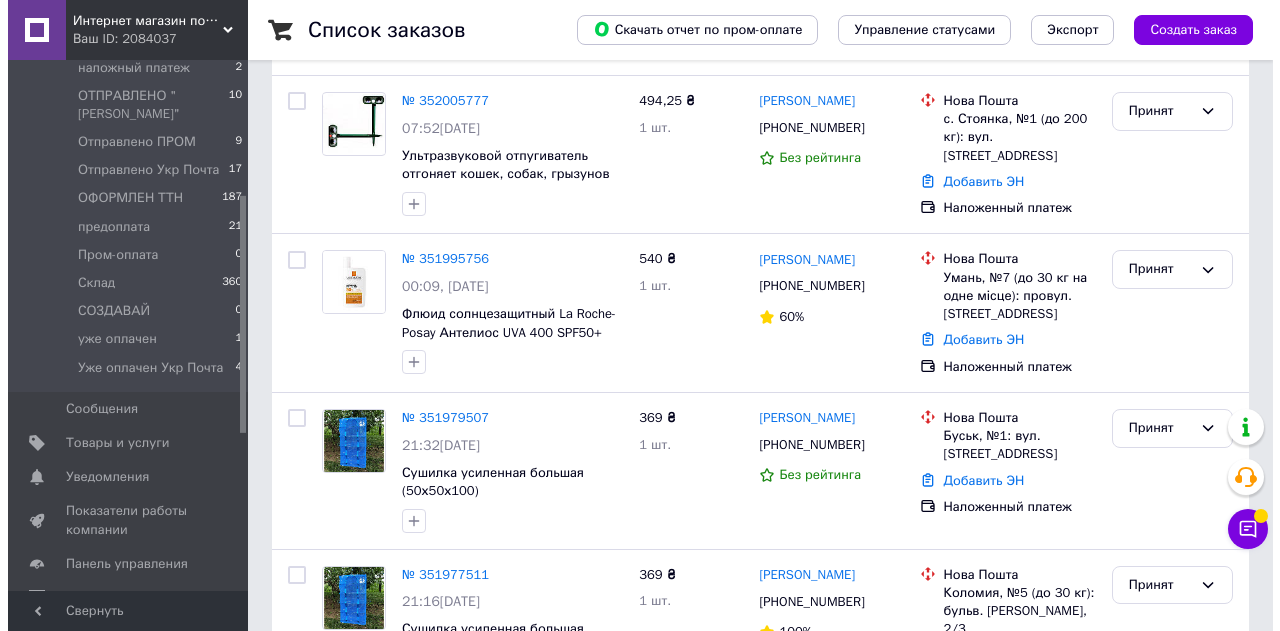 scroll, scrollTop: 0, scrollLeft: 0, axis: both 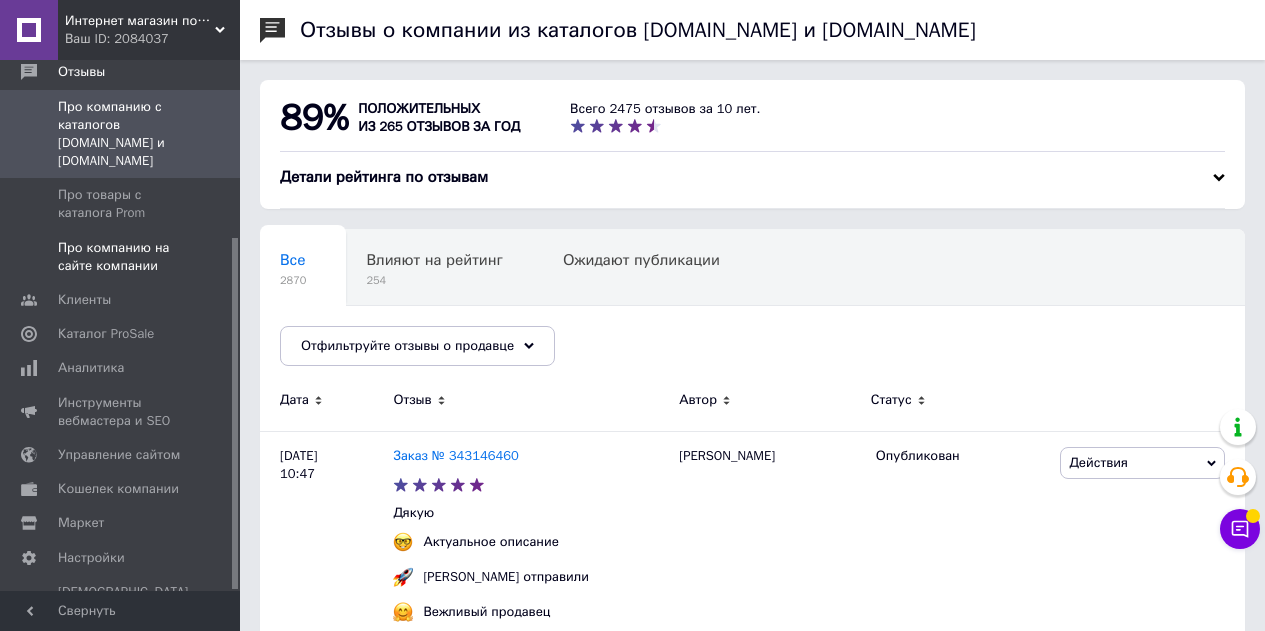 click on "Про компанию на сайте компании" at bounding box center [121, 257] 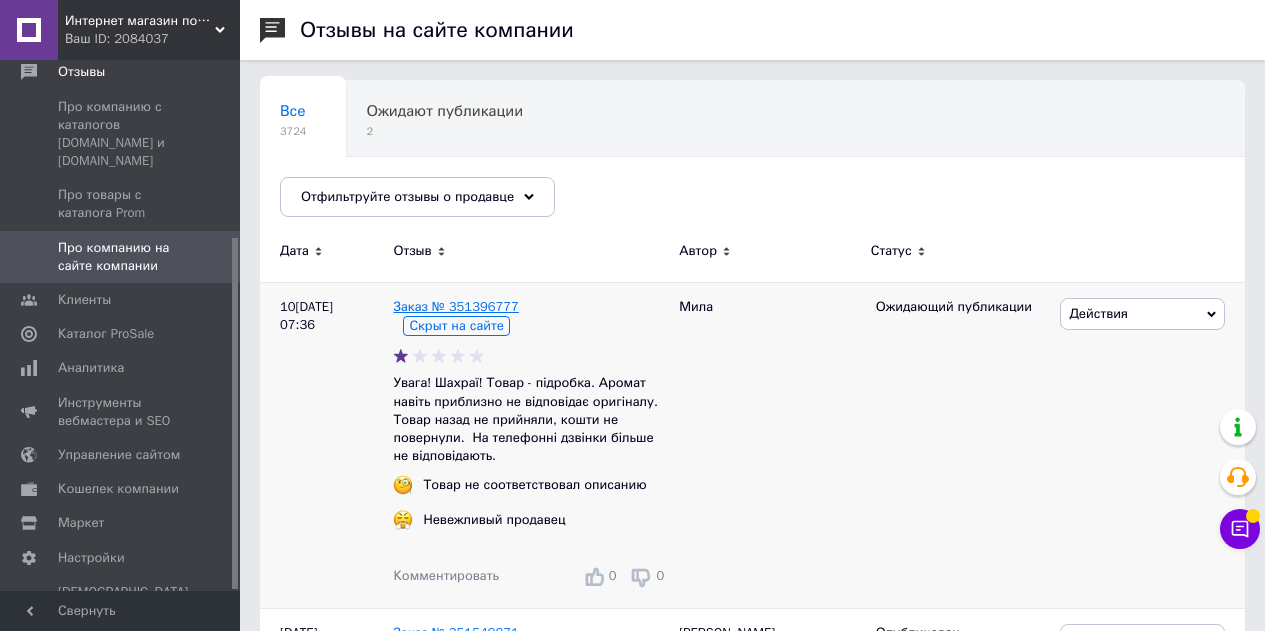 click on "Заказ № 351396777" at bounding box center (456, 306) 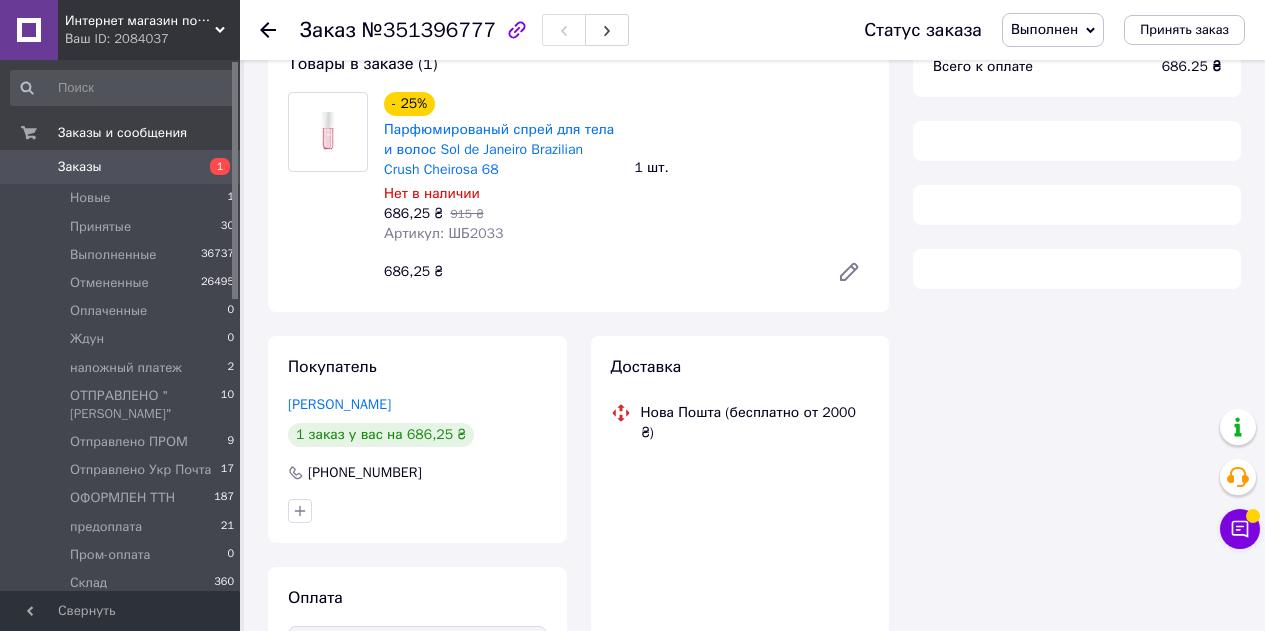 scroll, scrollTop: 281, scrollLeft: 0, axis: vertical 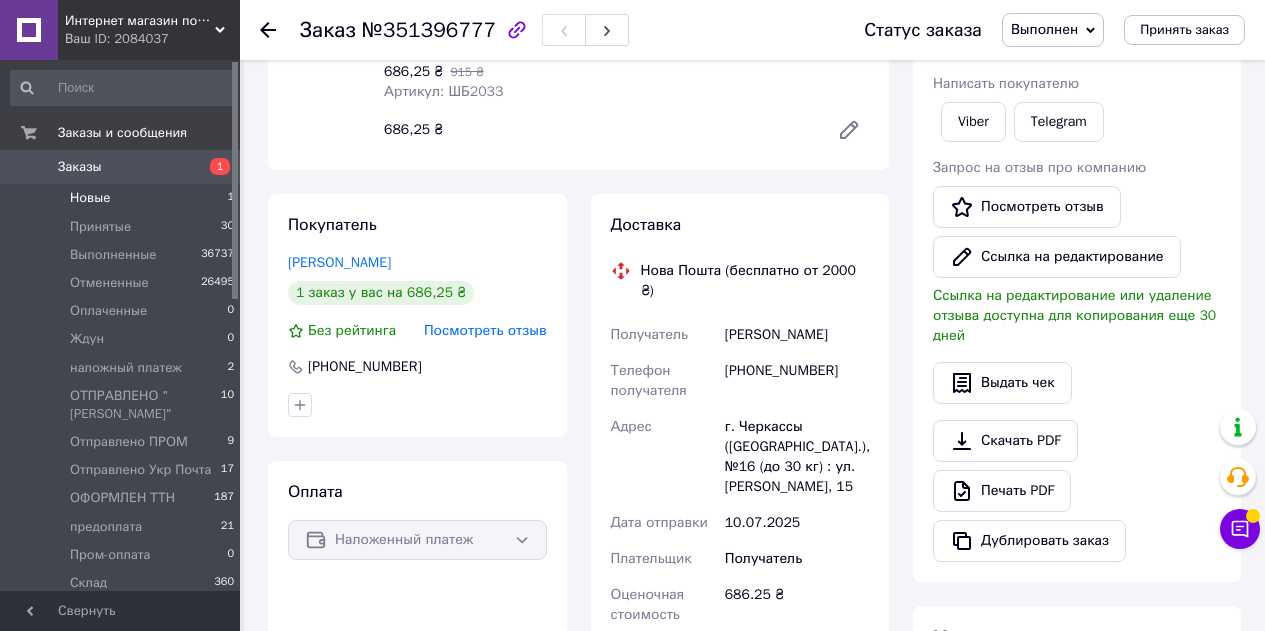 click on "Новые 1" at bounding box center [123, 198] 